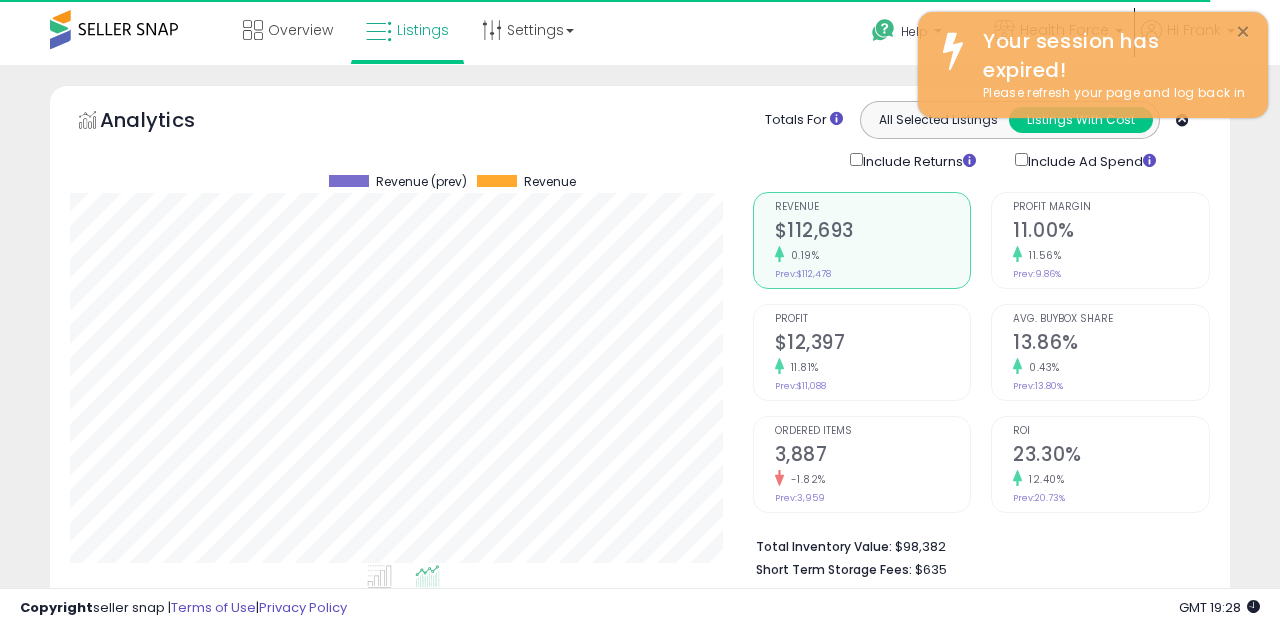 click on "×" at bounding box center (1243, 32) 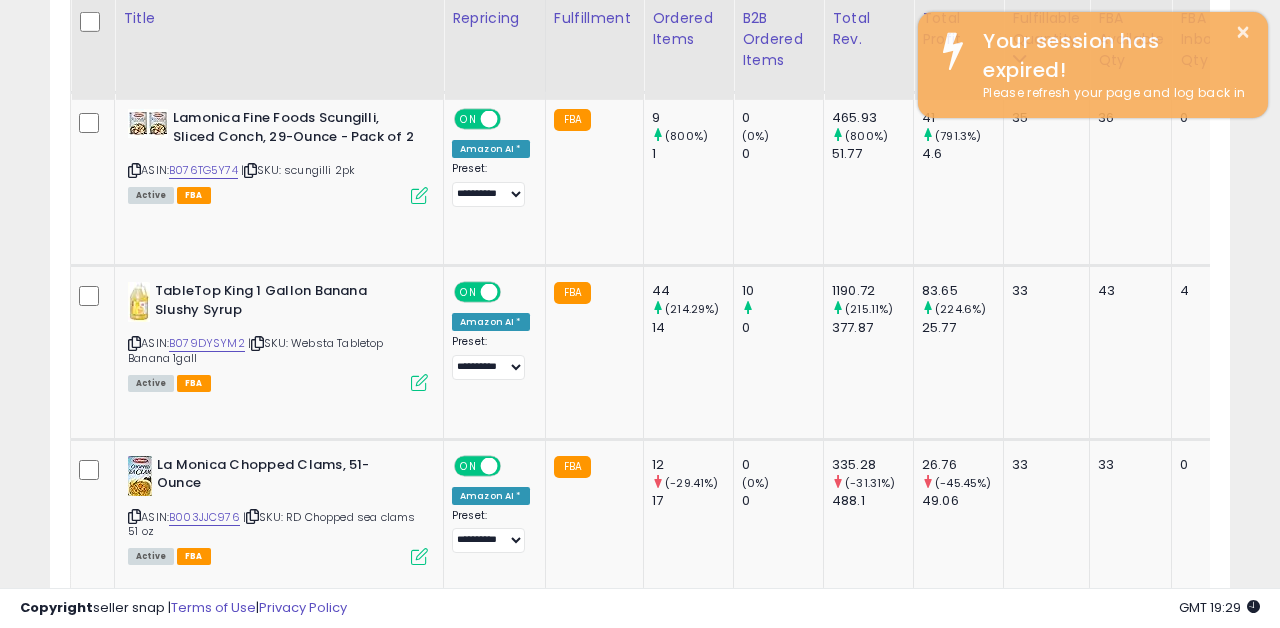 scroll, scrollTop: 4245, scrollLeft: 0, axis: vertical 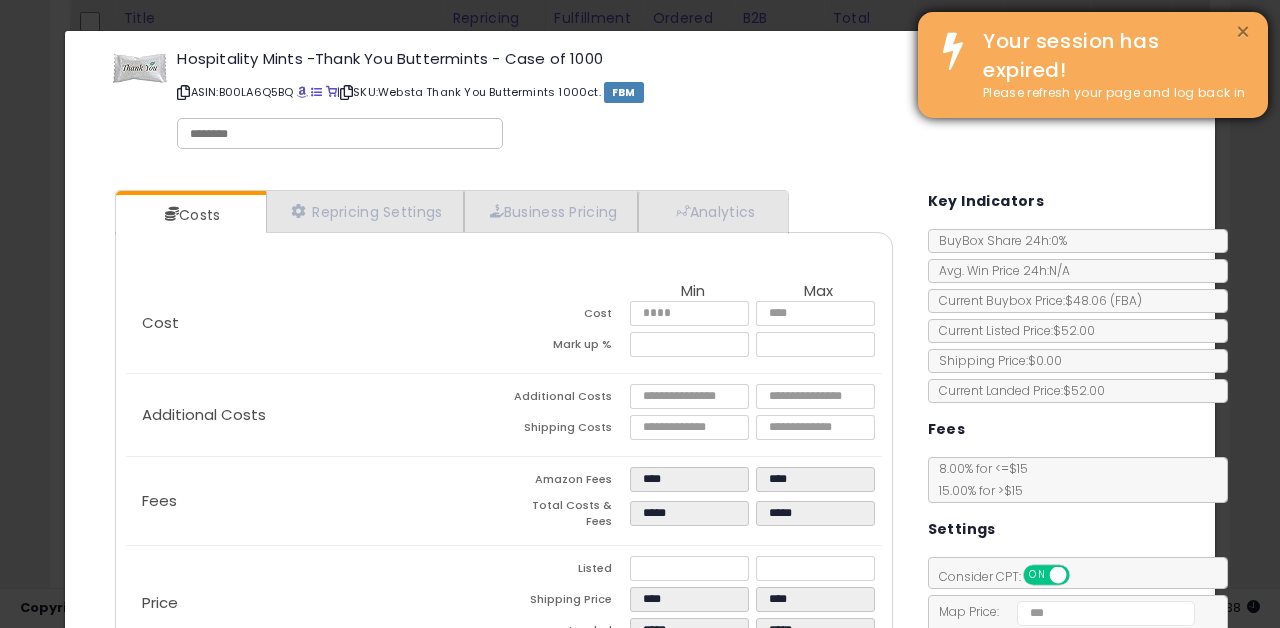 click on "×" at bounding box center (1243, 32) 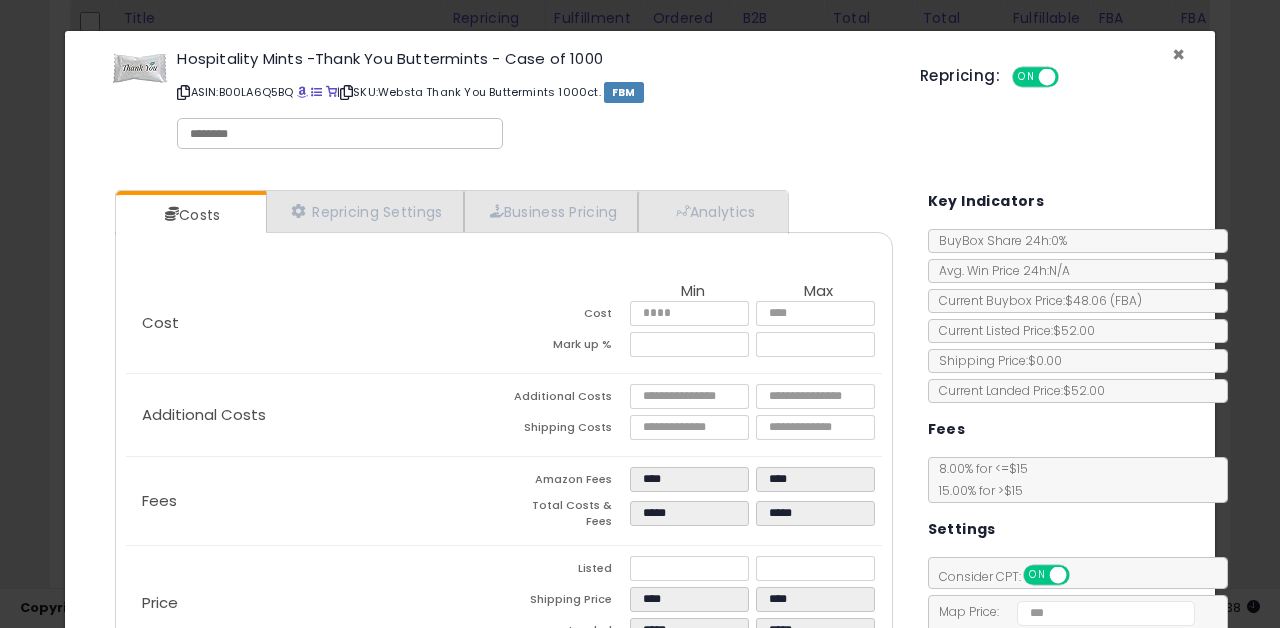 click on "×" at bounding box center (1178, 54) 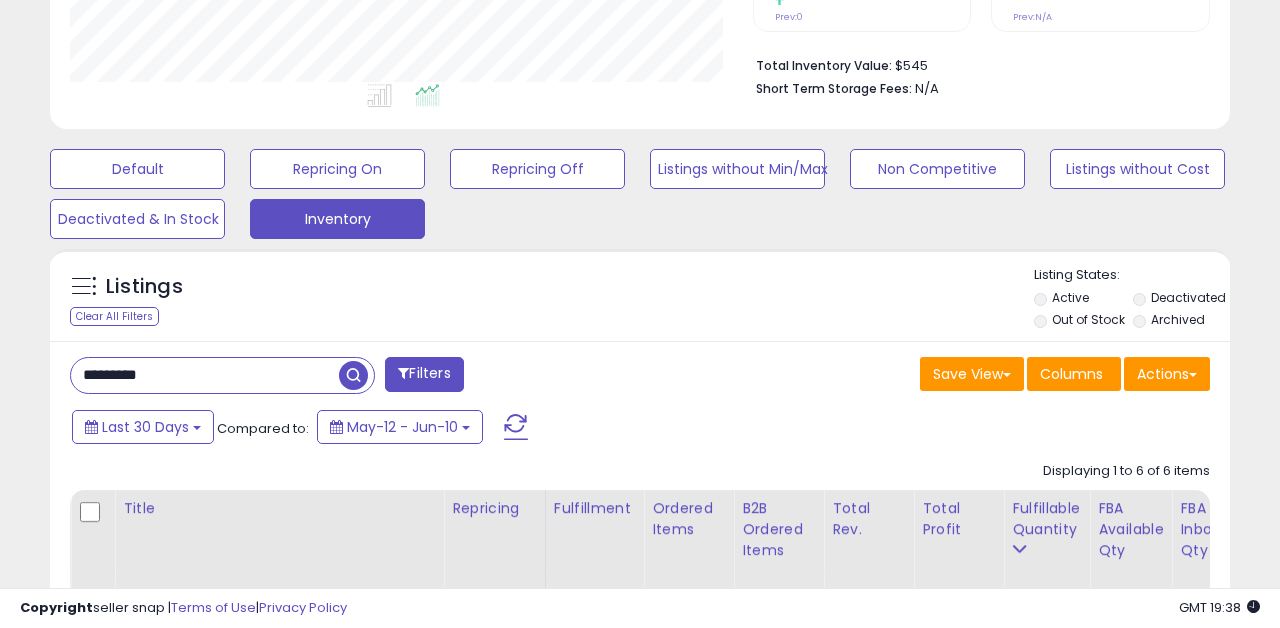 scroll, scrollTop: 509, scrollLeft: 0, axis: vertical 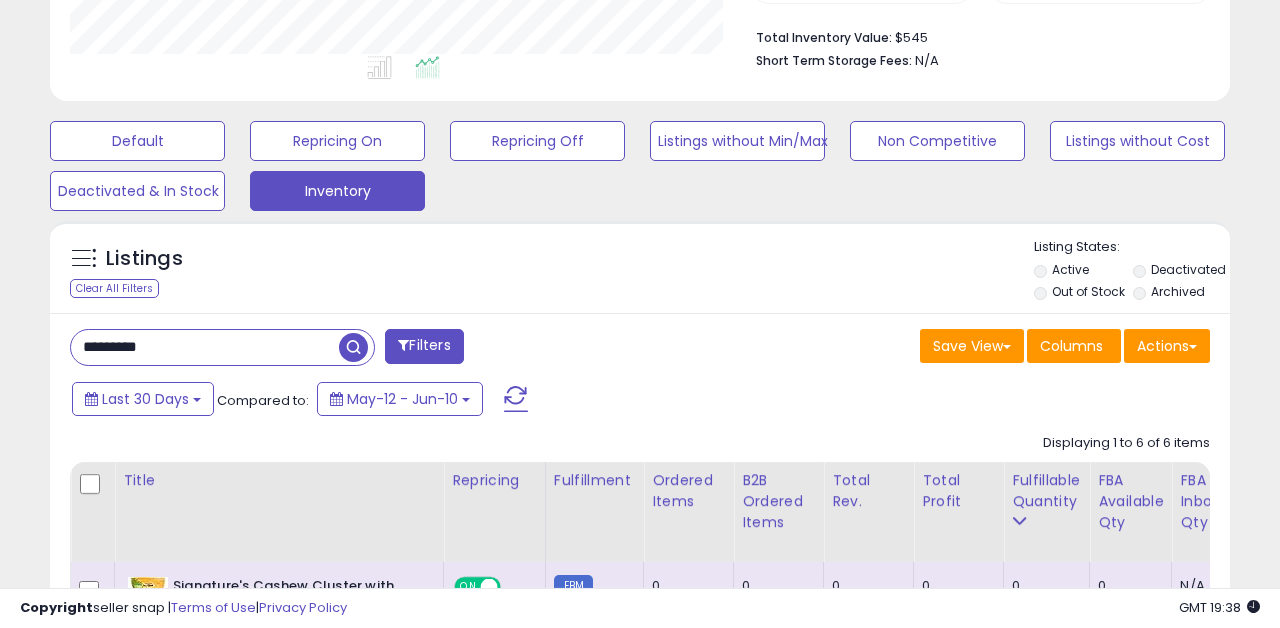 click on "*********" at bounding box center (205, 347) 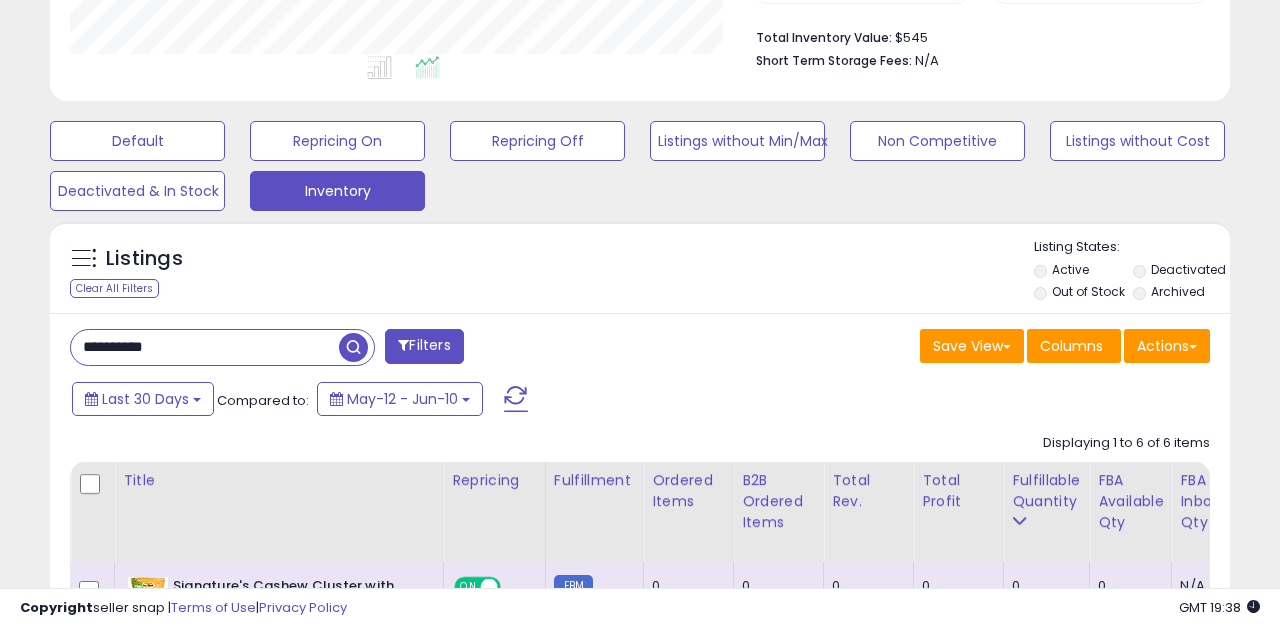 type on "**********" 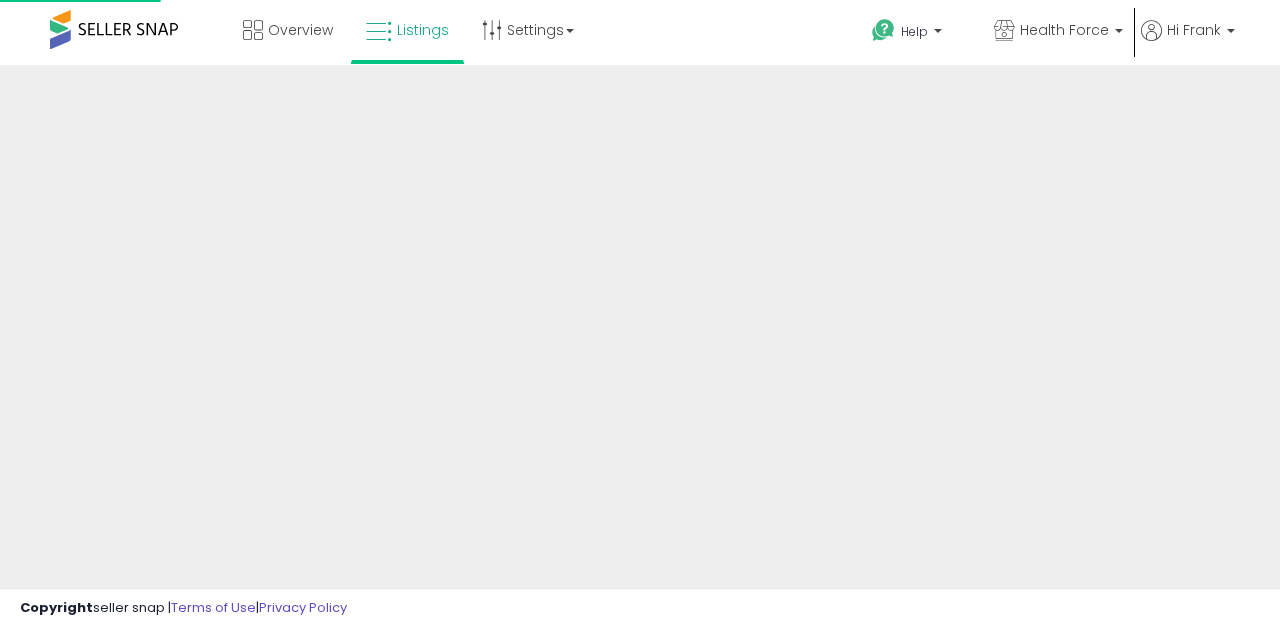 scroll, scrollTop: 0, scrollLeft: 0, axis: both 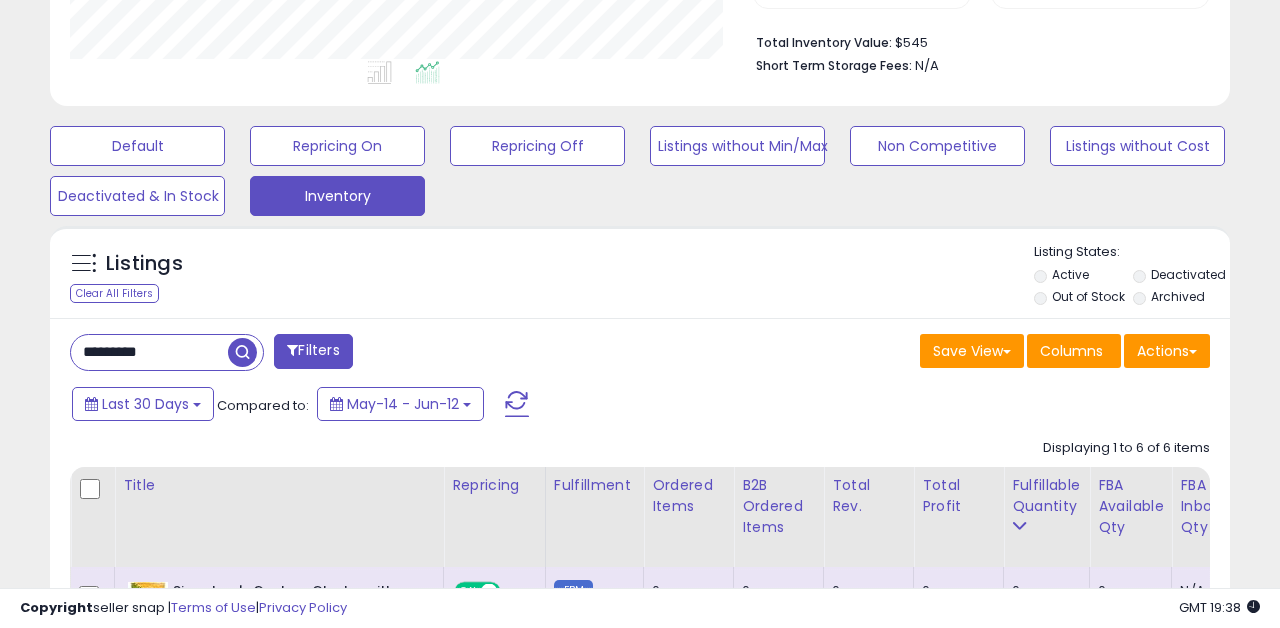 click on "*********" at bounding box center [149, 352] 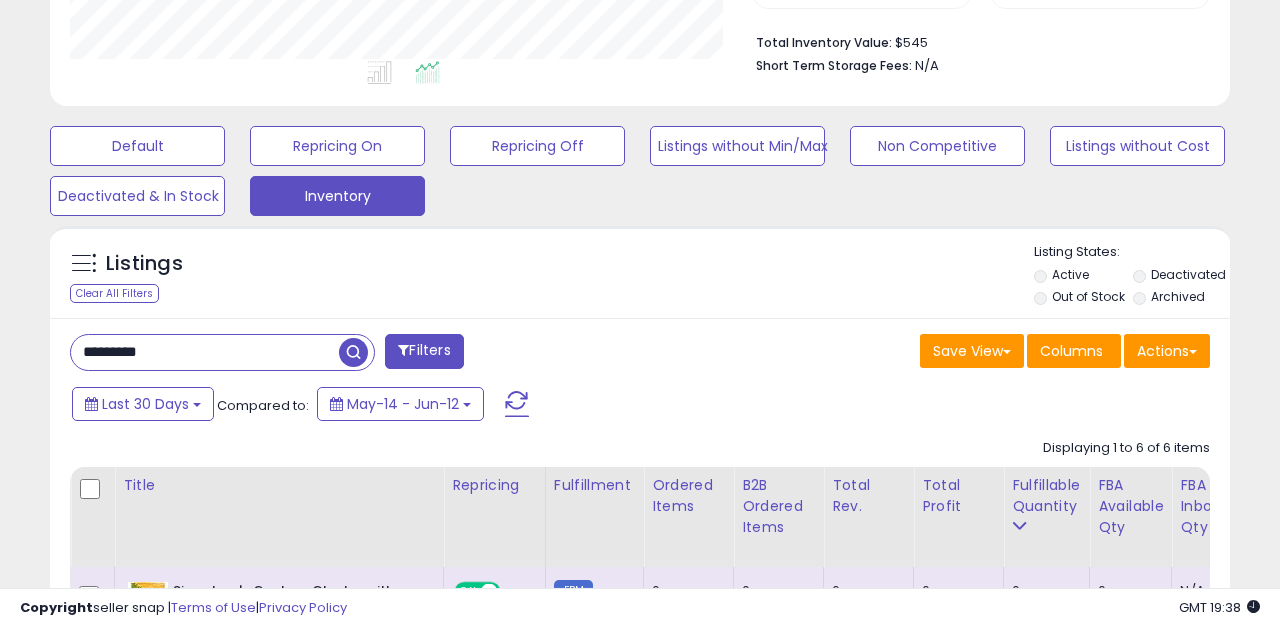click on "*********" at bounding box center [205, 352] 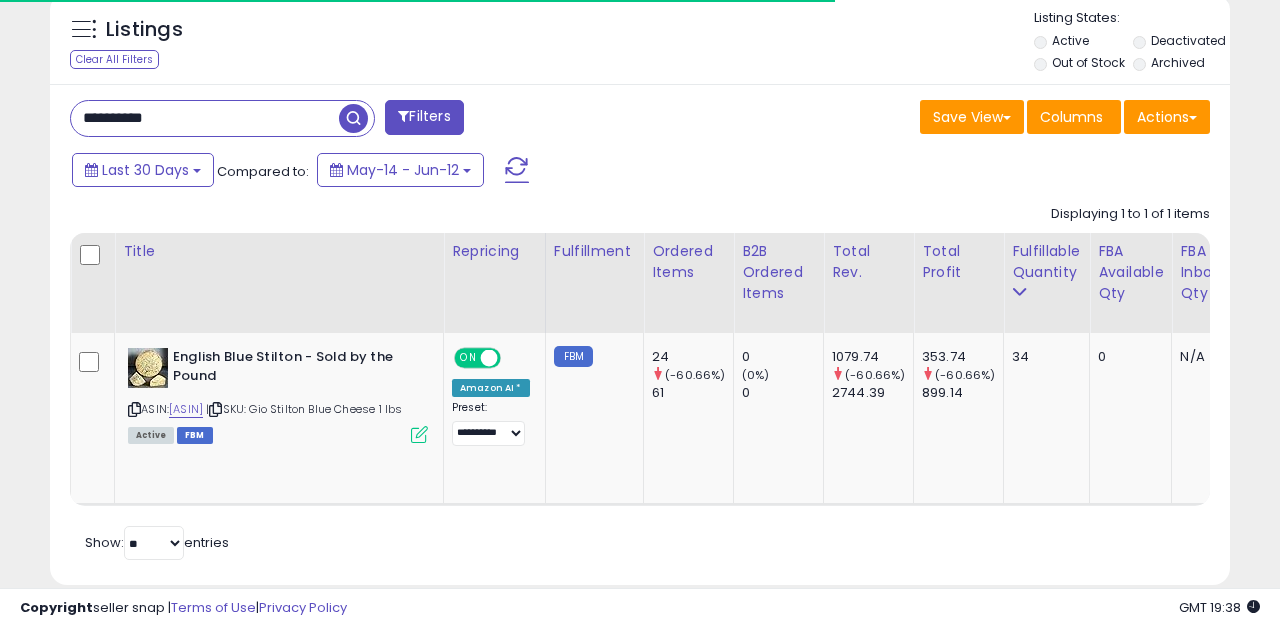 scroll, scrollTop: 771, scrollLeft: 0, axis: vertical 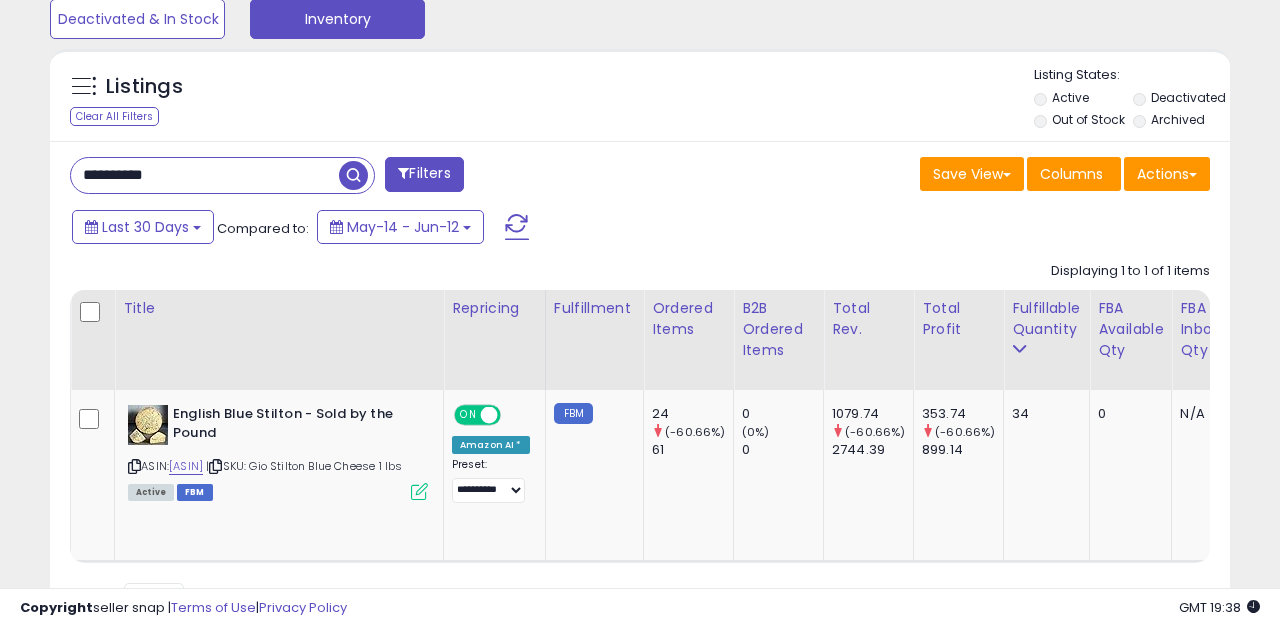 click on "**********" at bounding box center (205, 175) 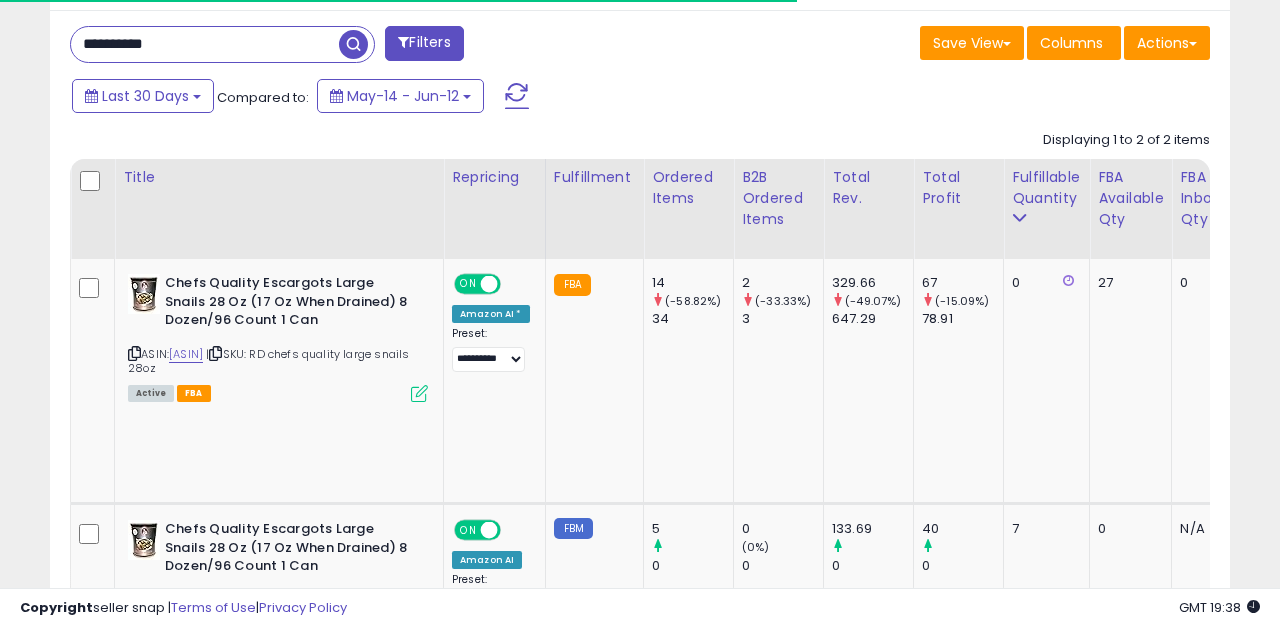 scroll, scrollTop: 817, scrollLeft: 0, axis: vertical 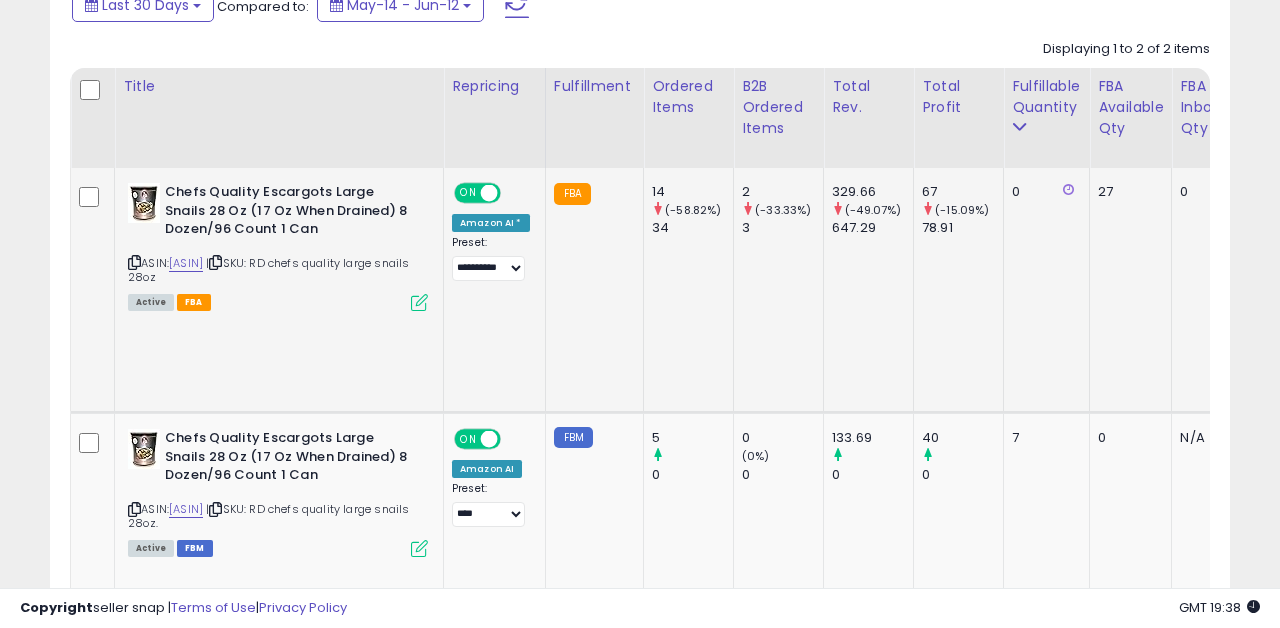 click at bounding box center (419, 302) 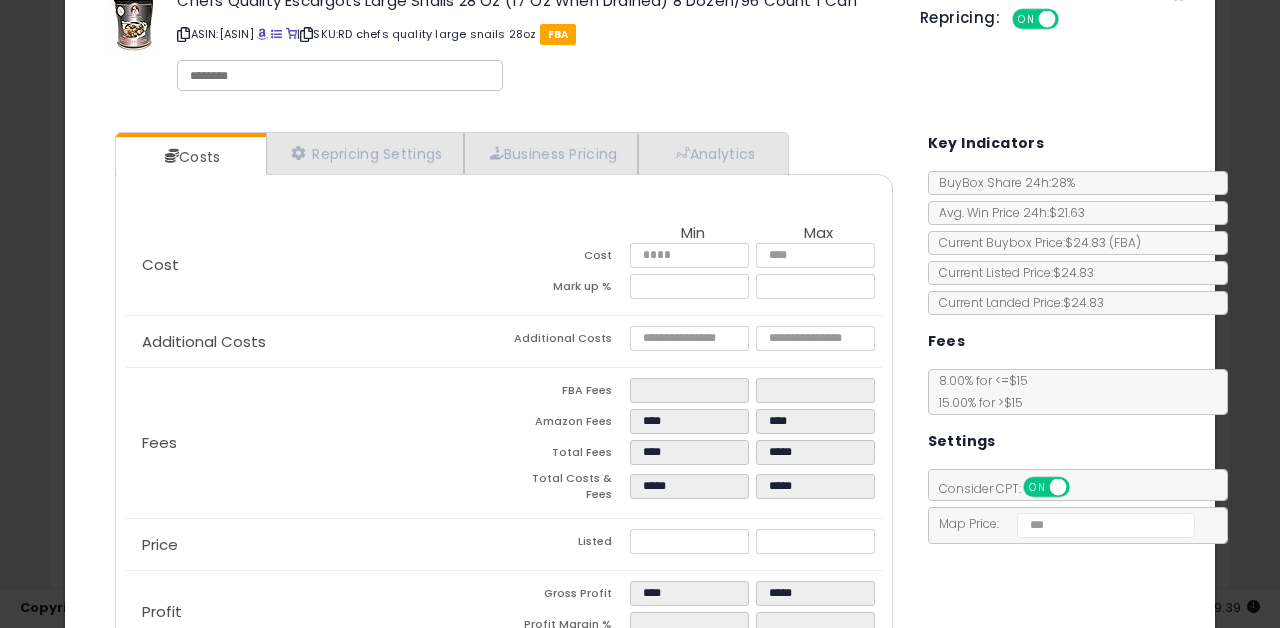scroll, scrollTop: 0, scrollLeft: 0, axis: both 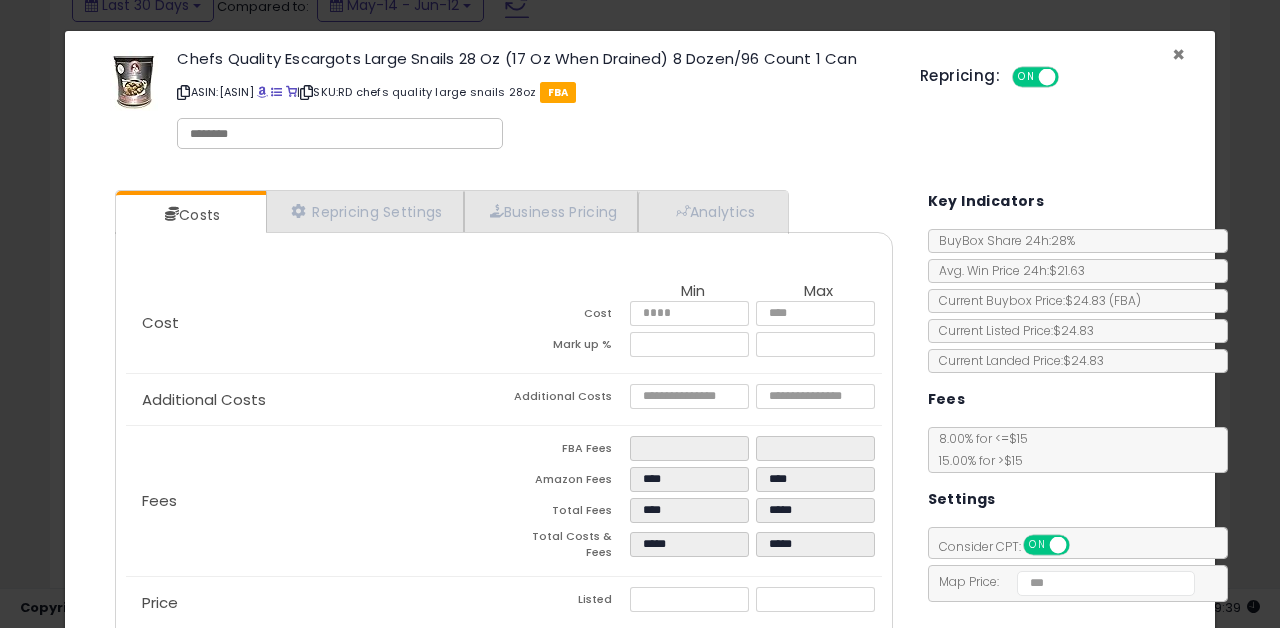 click on "×" at bounding box center [1178, 54] 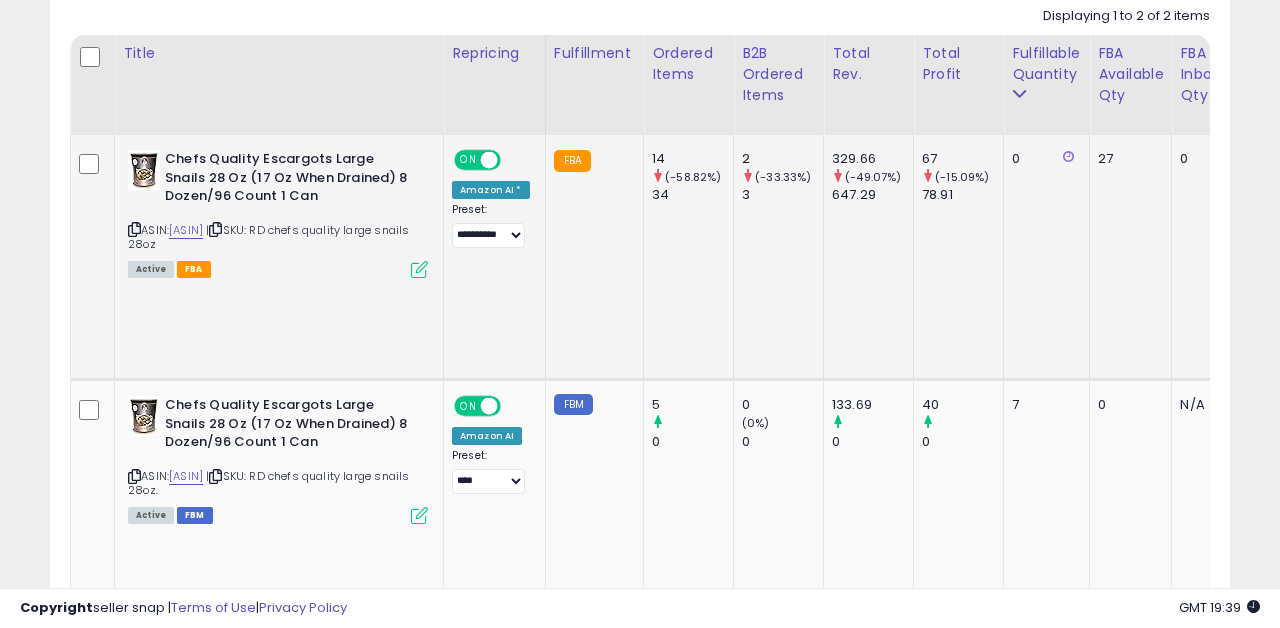 scroll, scrollTop: 940, scrollLeft: 0, axis: vertical 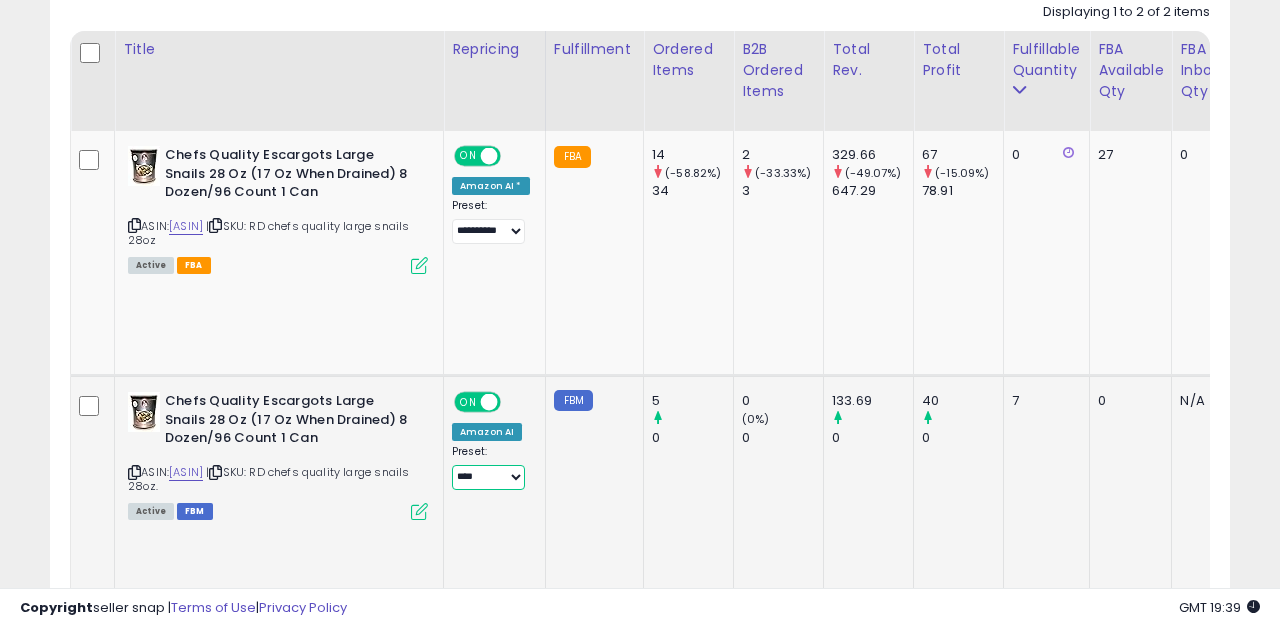 click on "**********" at bounding box center [488, 477] 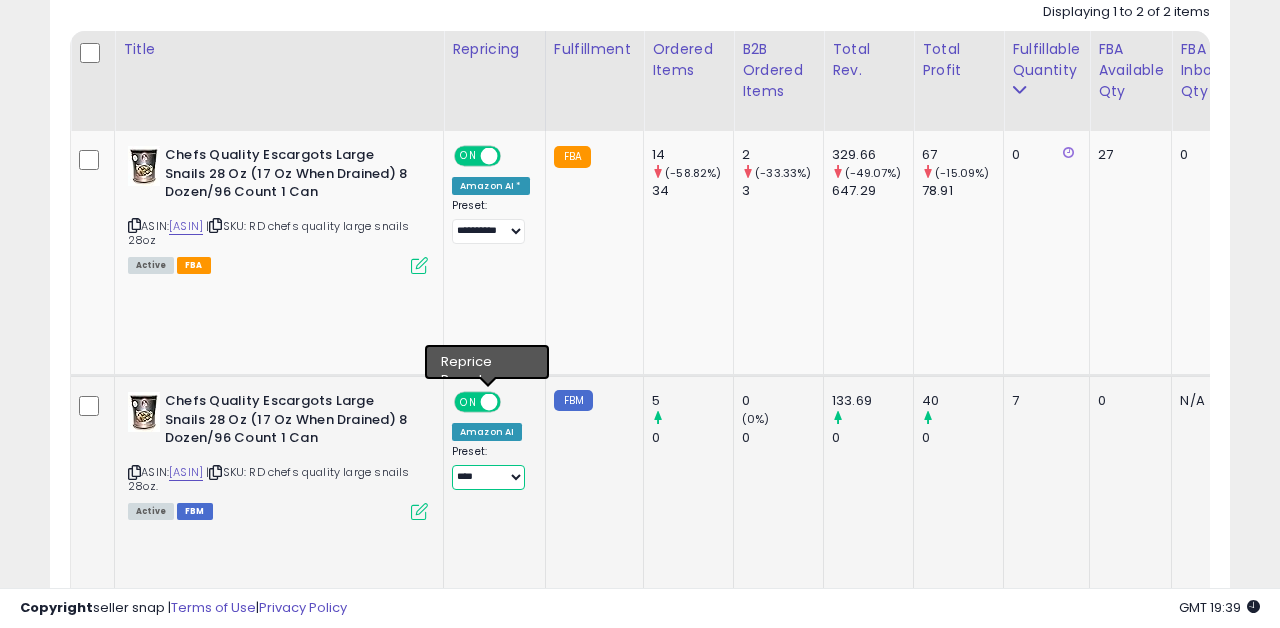 select on "**********" 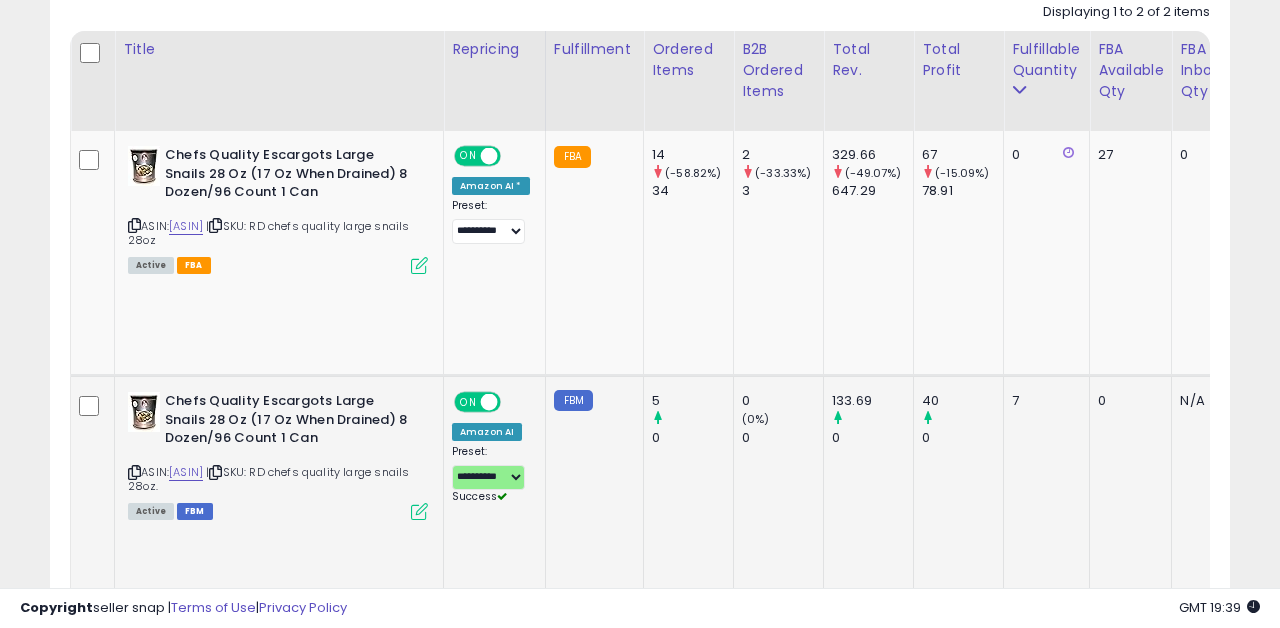 click at bounding box center [419, 511] 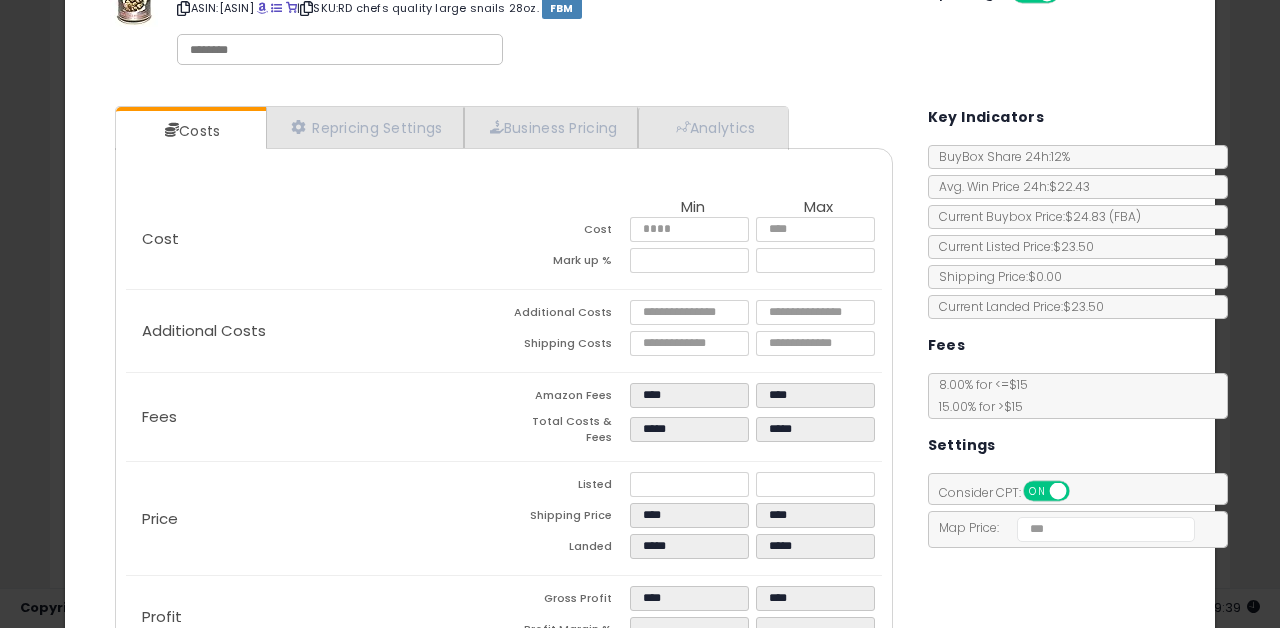 scroll, scrollTop: 0, scrollLeft: 0, axis: both 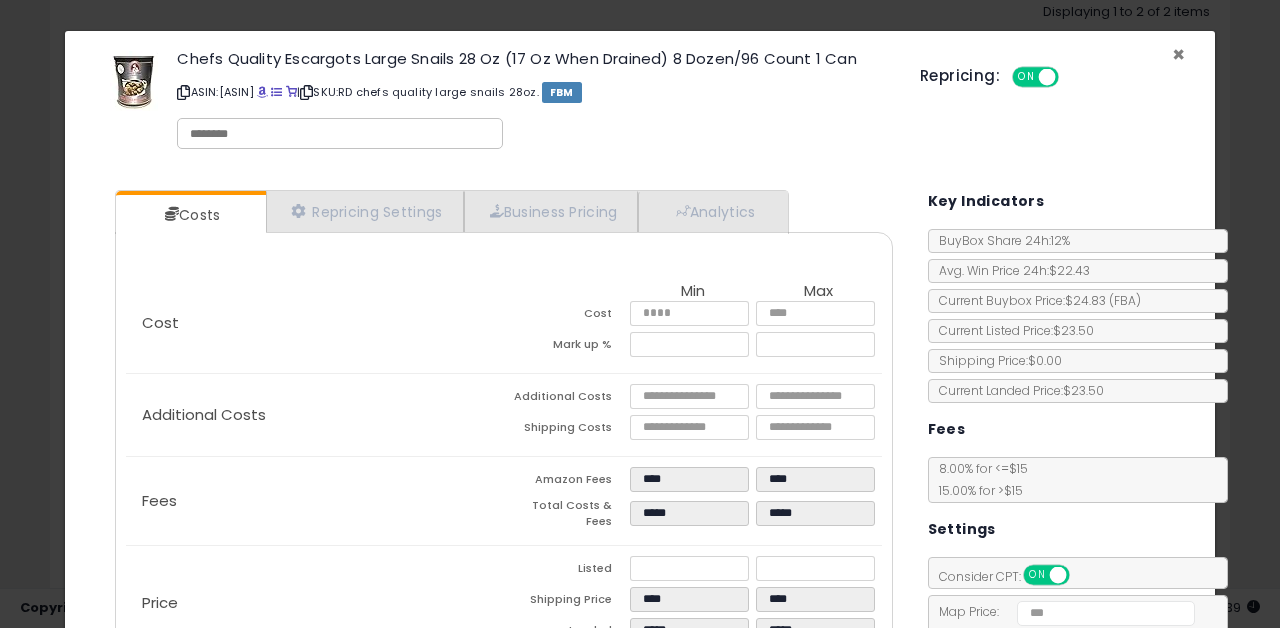 click on "×" at bounding box center [1178, 54] 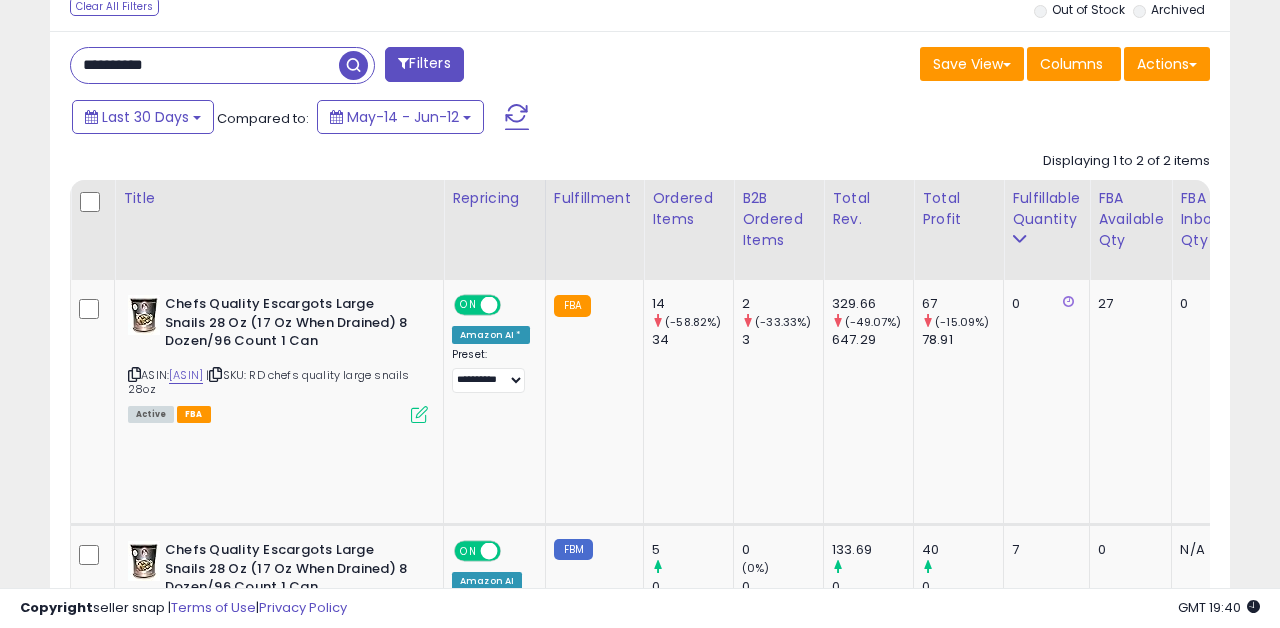 scroll, scrollTop: 701, scrollLeft: 0, axis: vertical 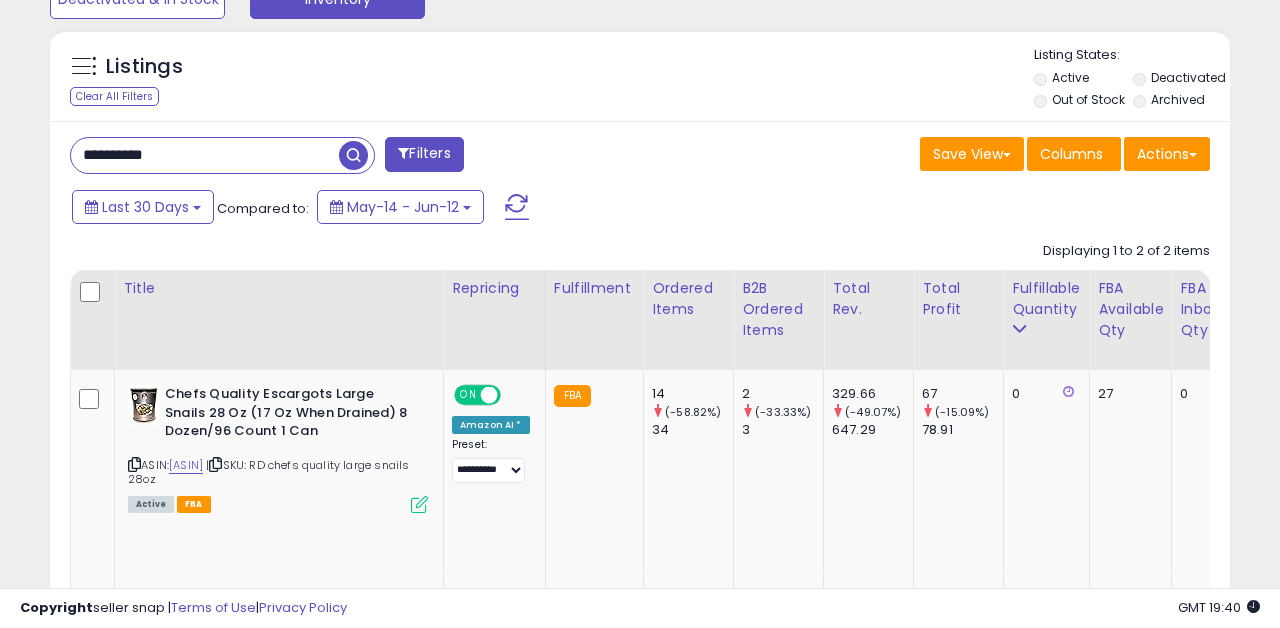 click on "**********" at bounding box center [205, 155] 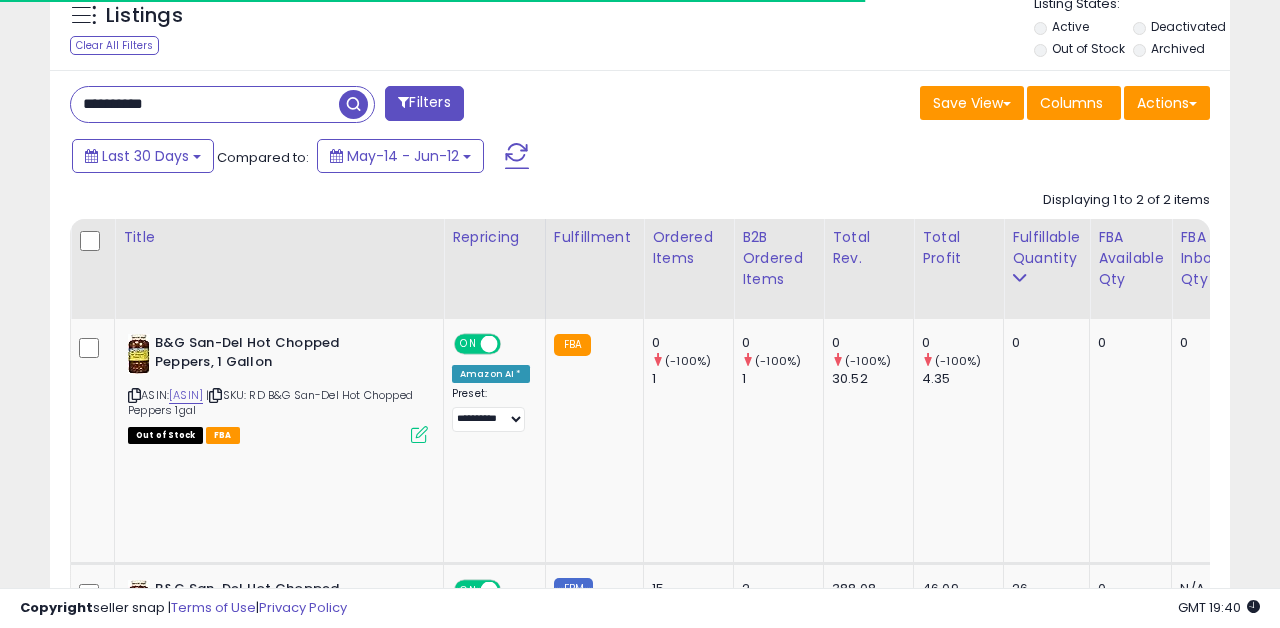 scroll, scrollTop: 783, scrollLeft: 0, axis: vertical 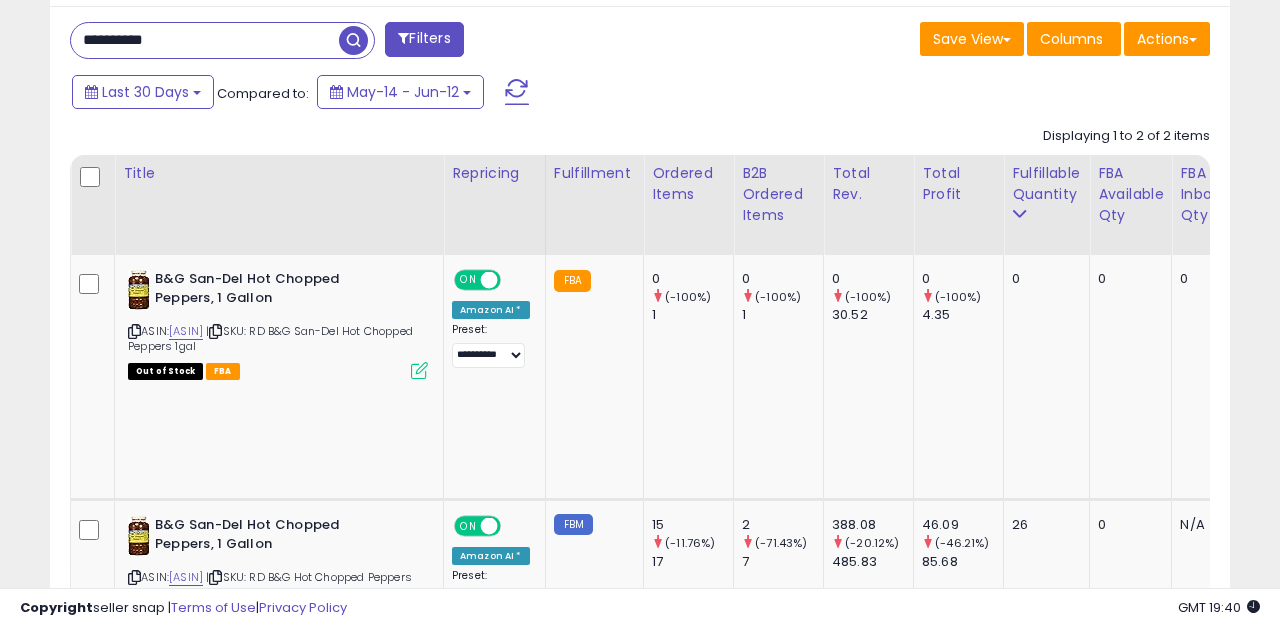 click on "**********" at bounding box center [205, 40] 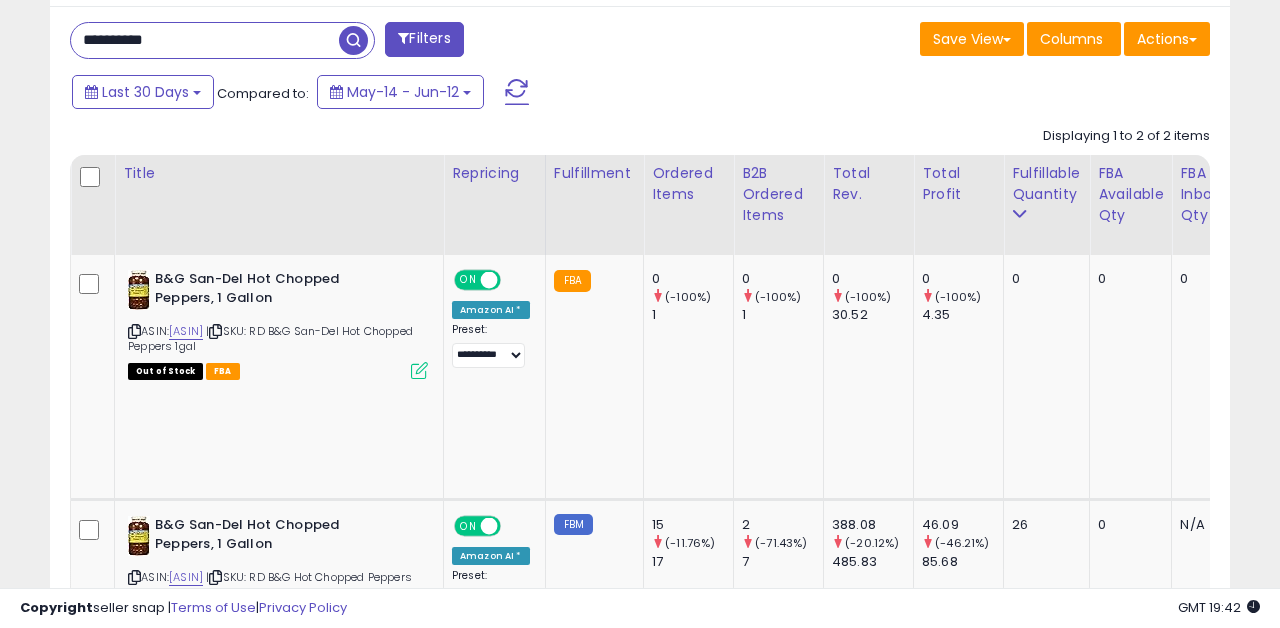 click on "**********" at bounding box center [205, 40] 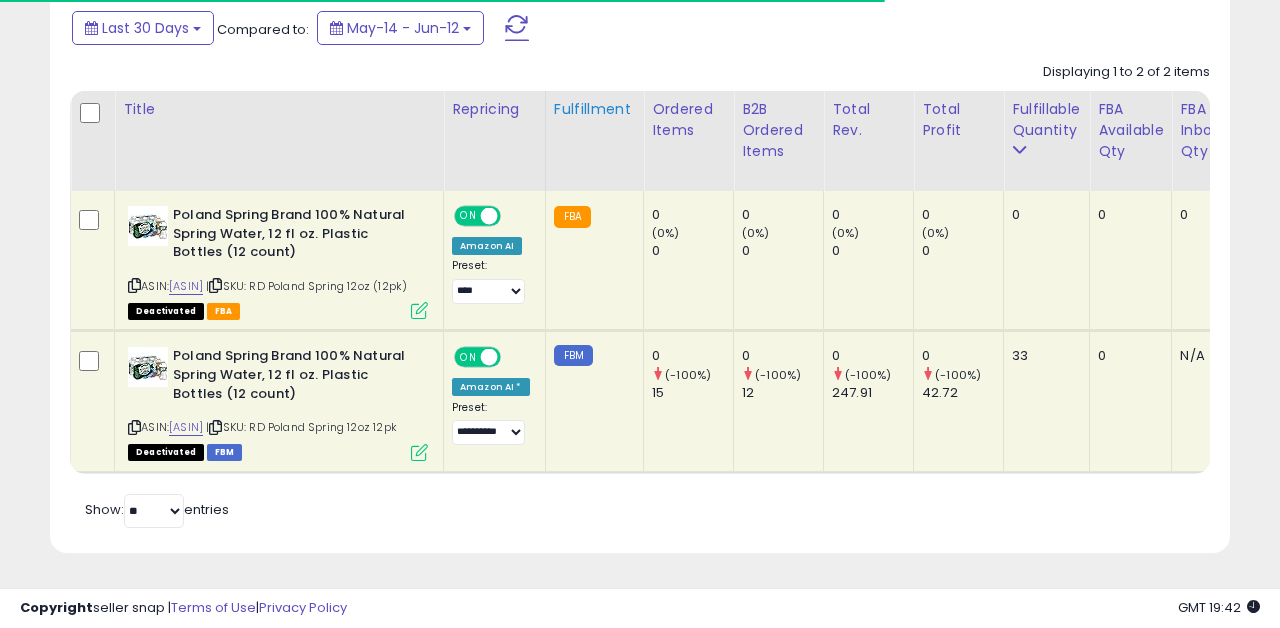 scroll, scrollTop: 909, scrollLeft: 0, axis: vertical 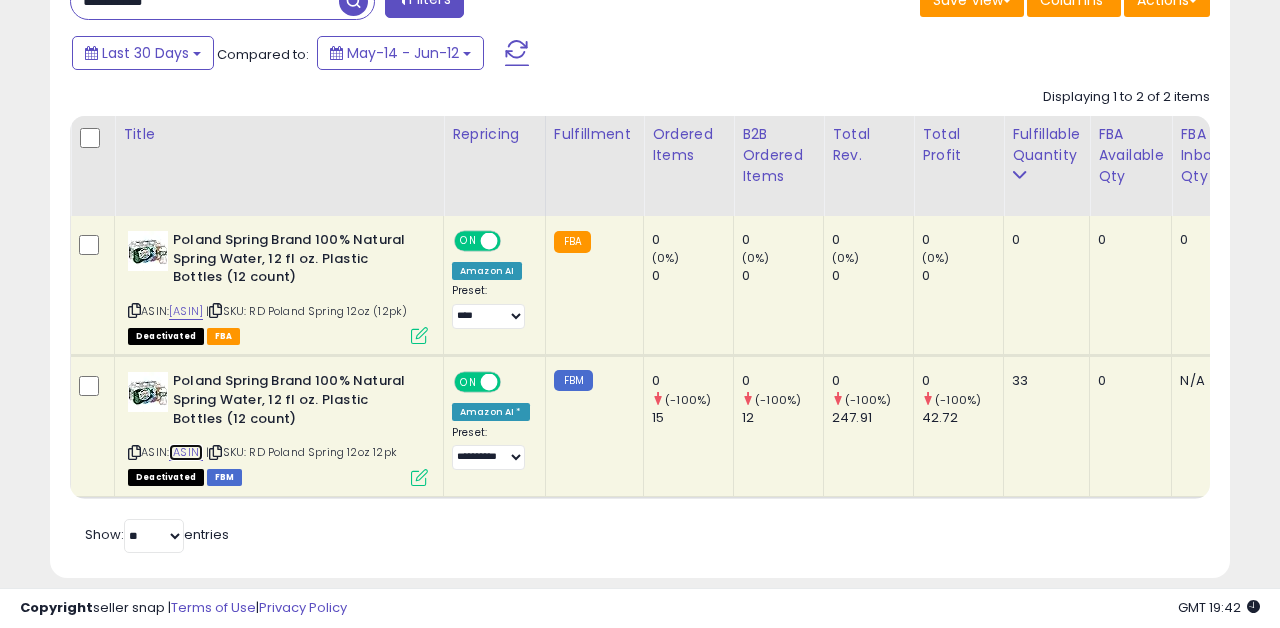 click on "[ASIN]" at bounding box center (186, 452) 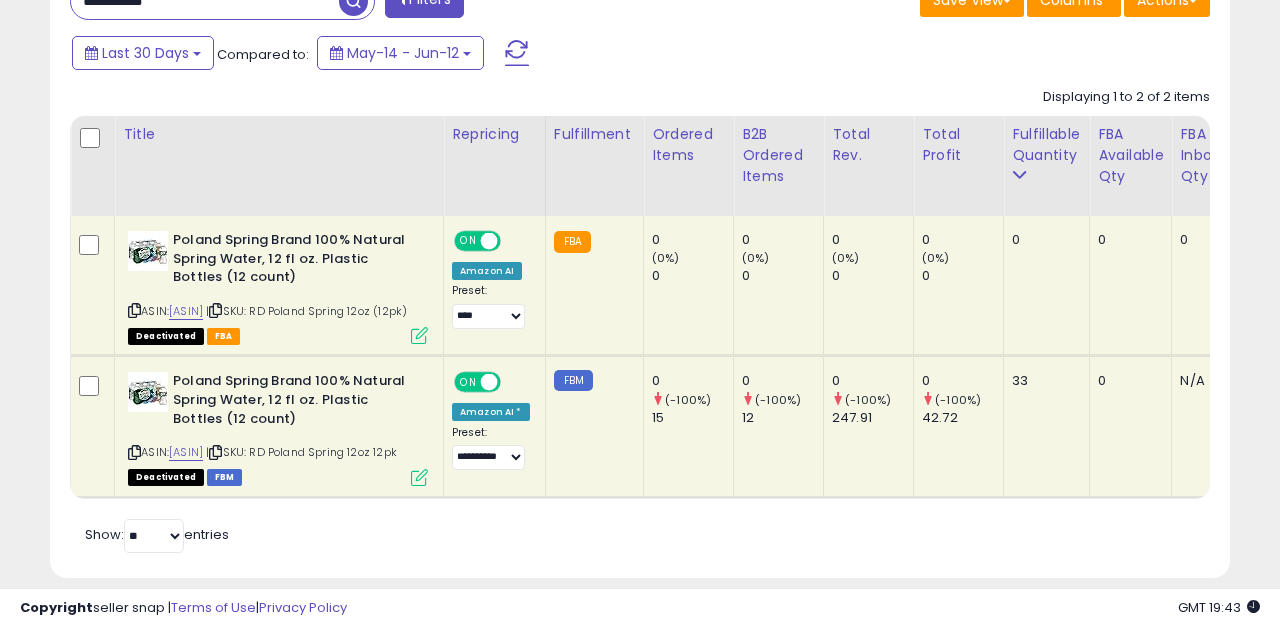 click at bounding box center [419, 477] 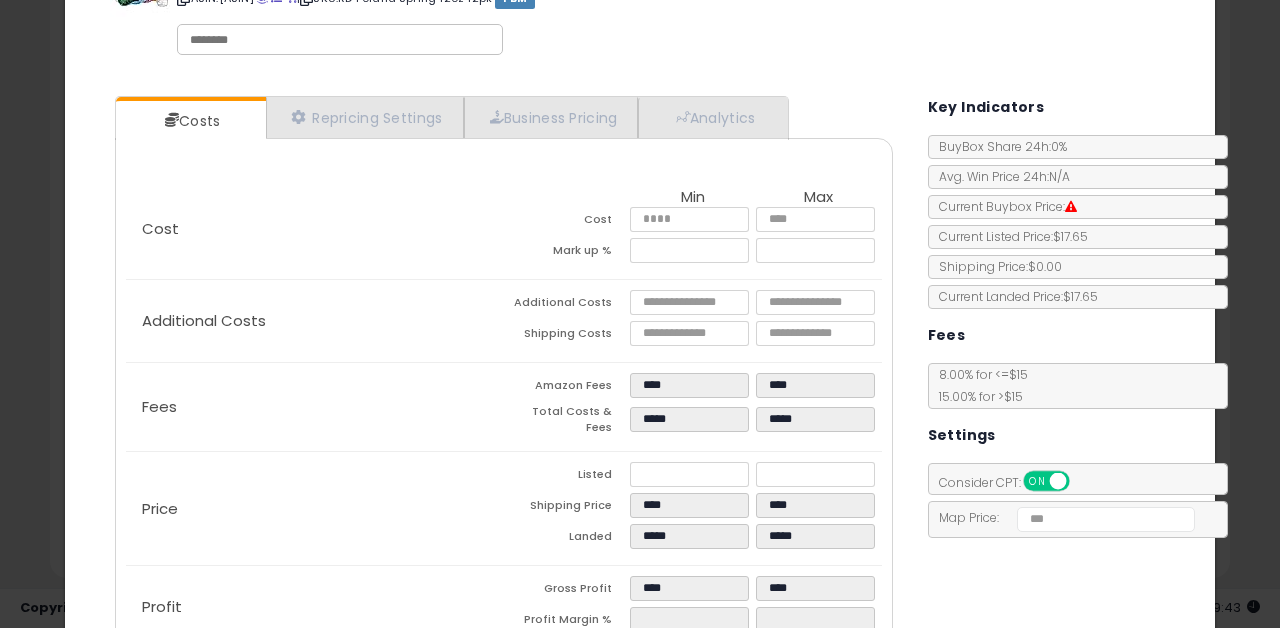 scroll, scrollTop: 116, scrollLeft: 0, axis: vertical 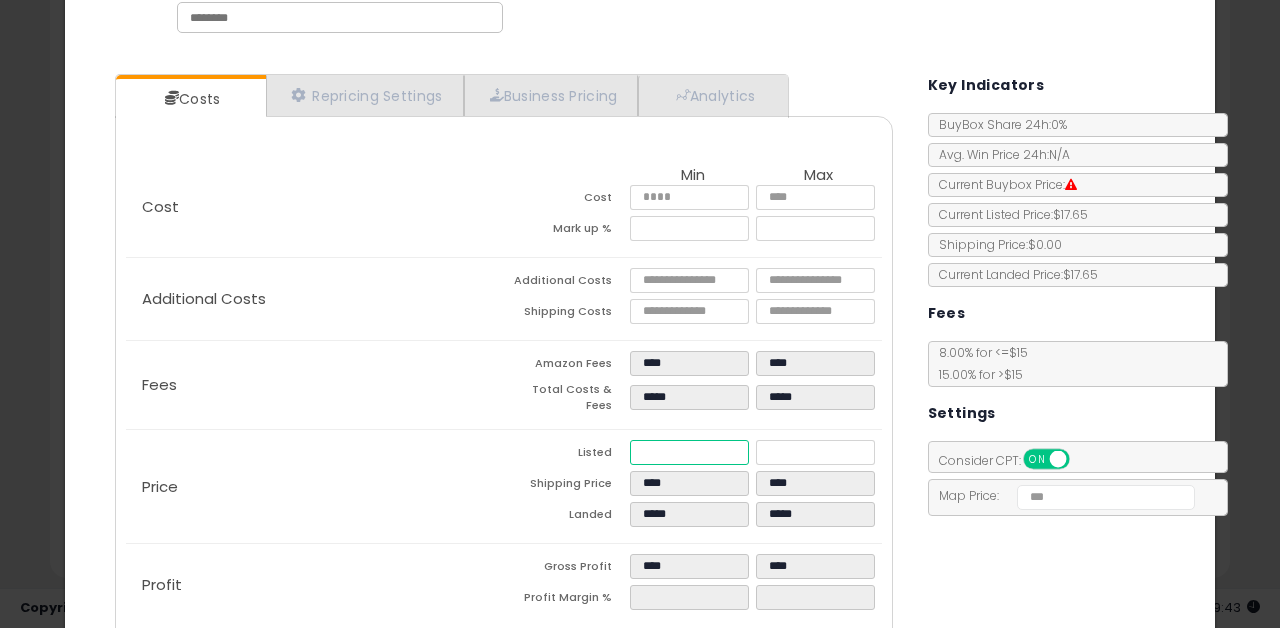 click on "*****" at bounding box center [690, 452] 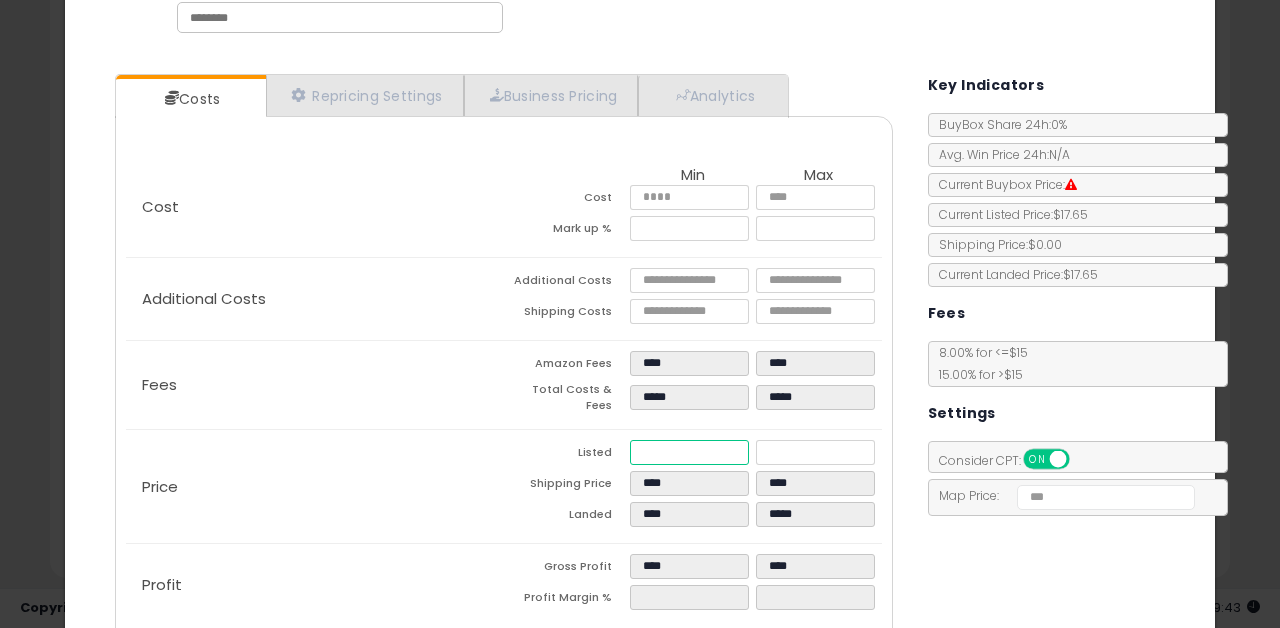 type on "****" 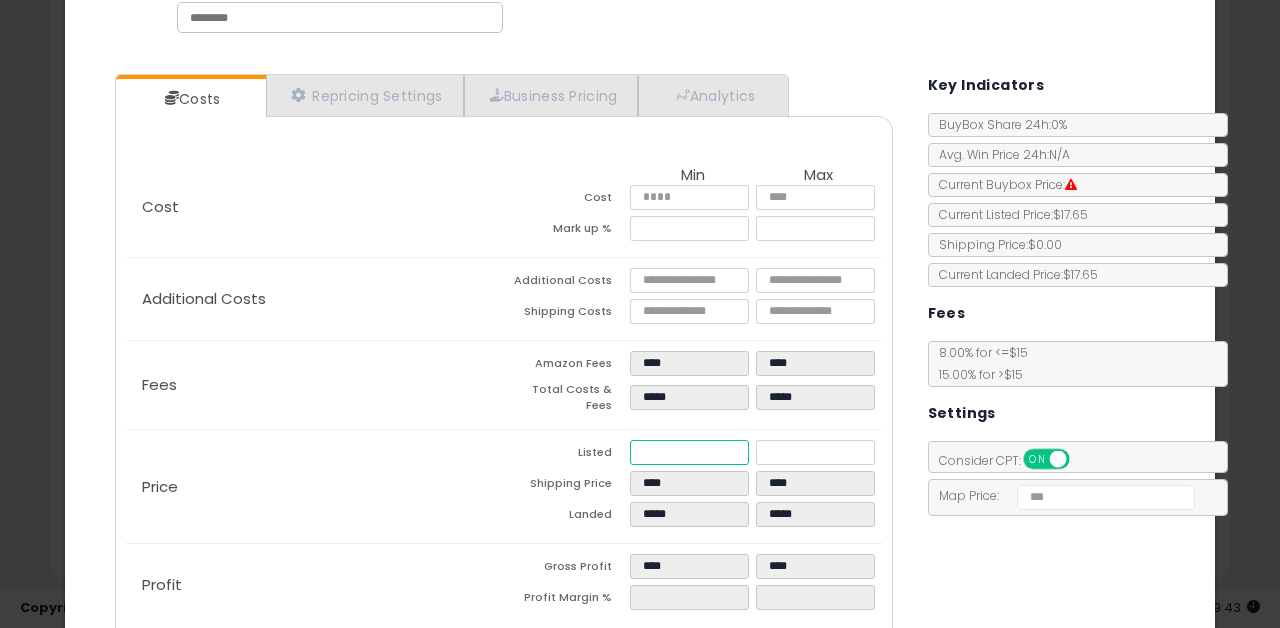 type on "**" 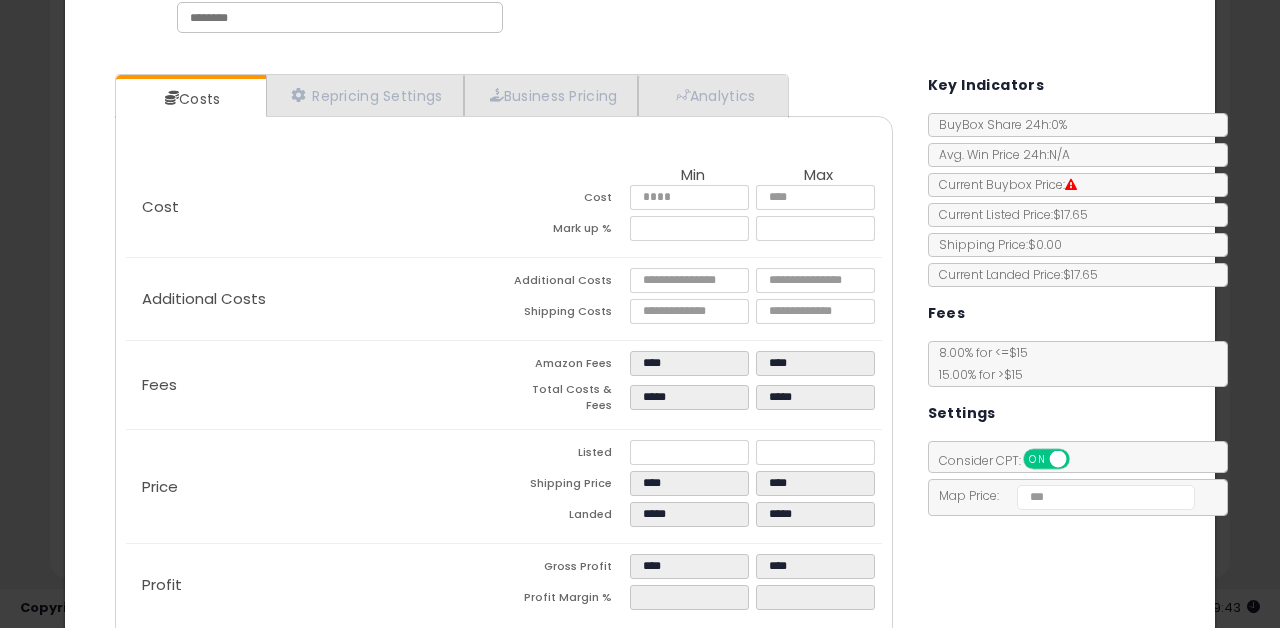 type on "*****" 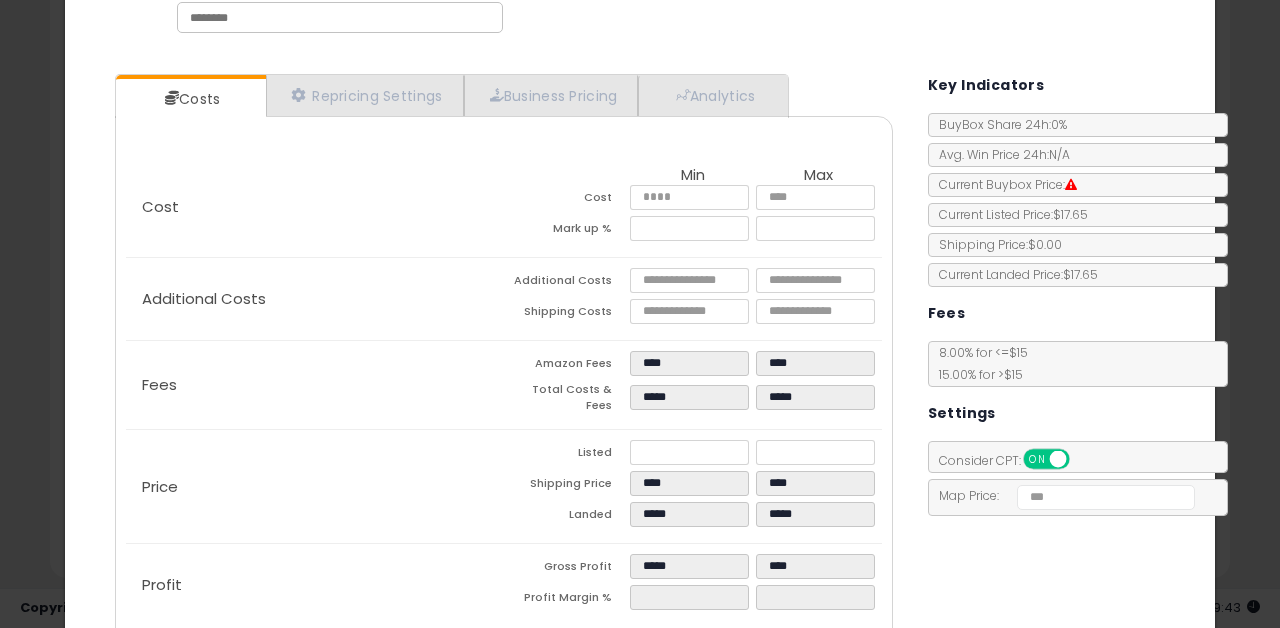 click on "Costs
Repricing Settings
Business Pricing
Analytics
Cost" at bounding box center (640, 363) 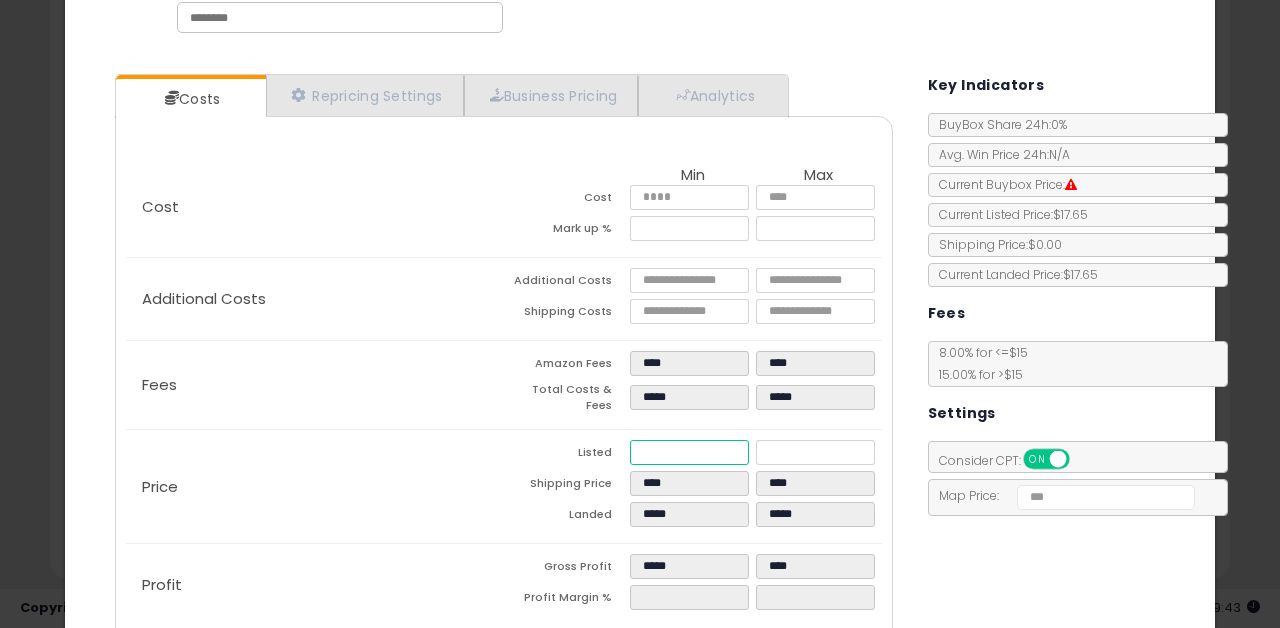 click on "*****" at bounding box center (690, 452) 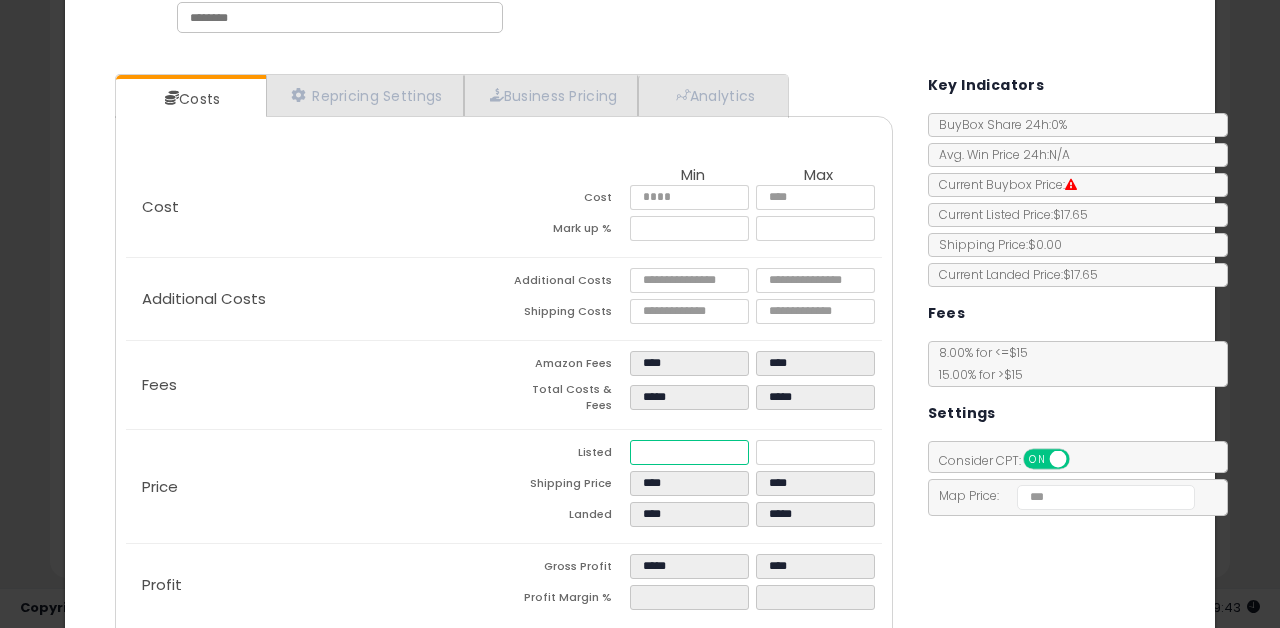 type on "**" 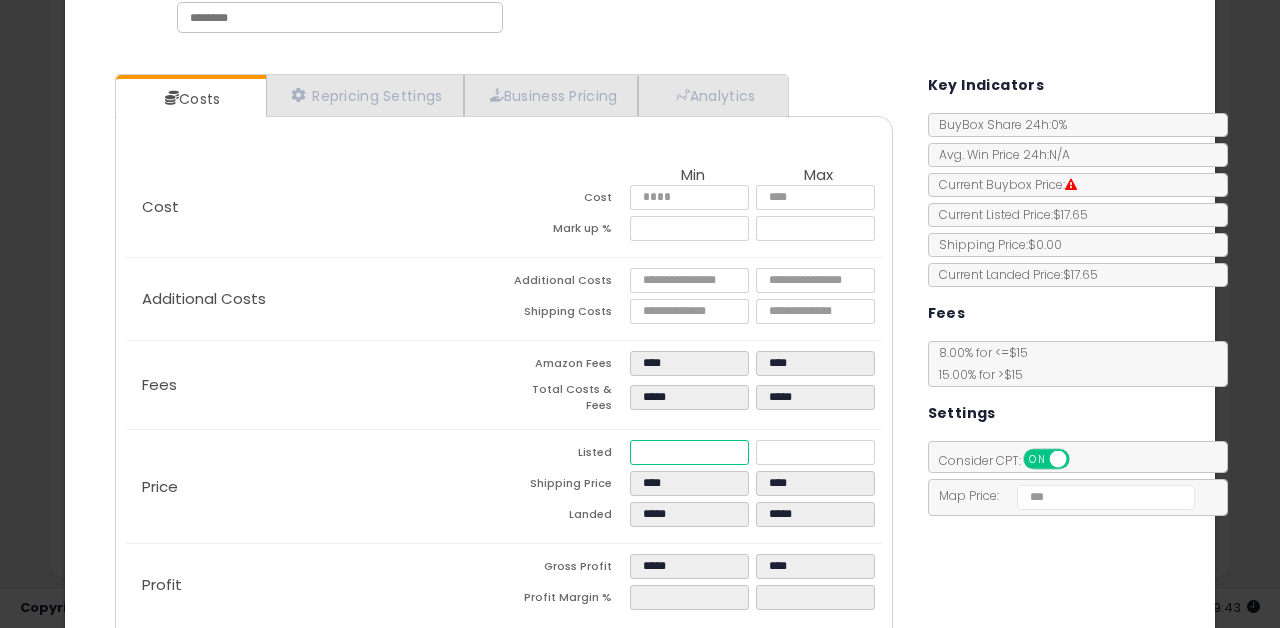 type on "*****" 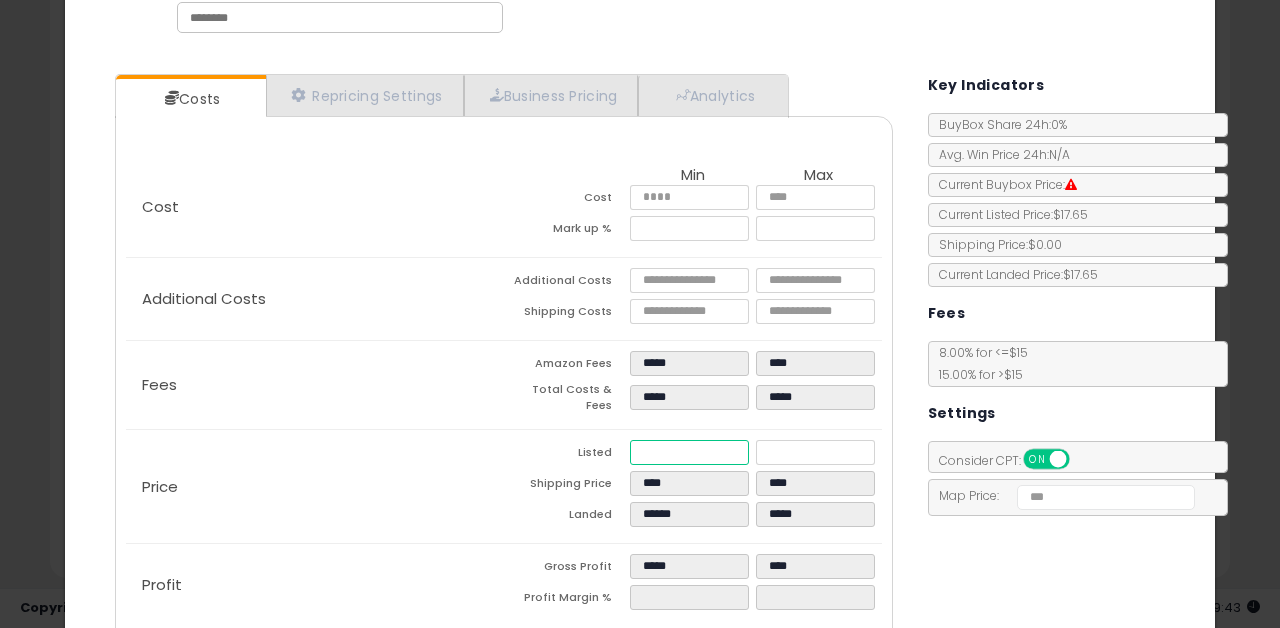 type on "****" 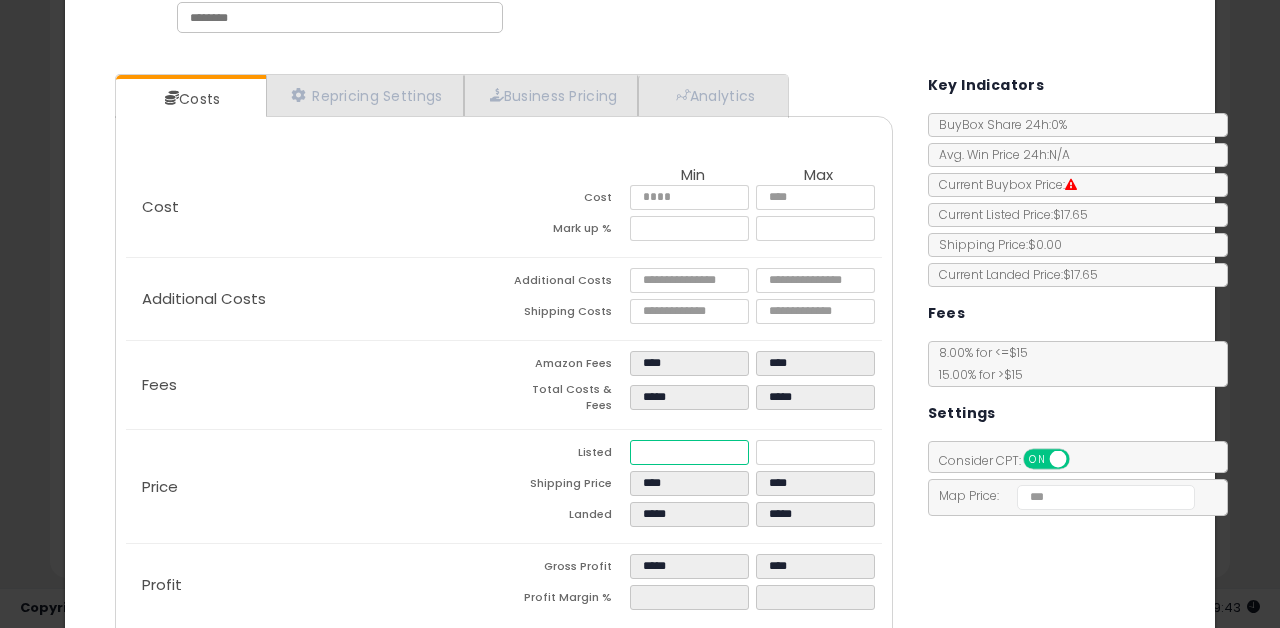 type on "****" 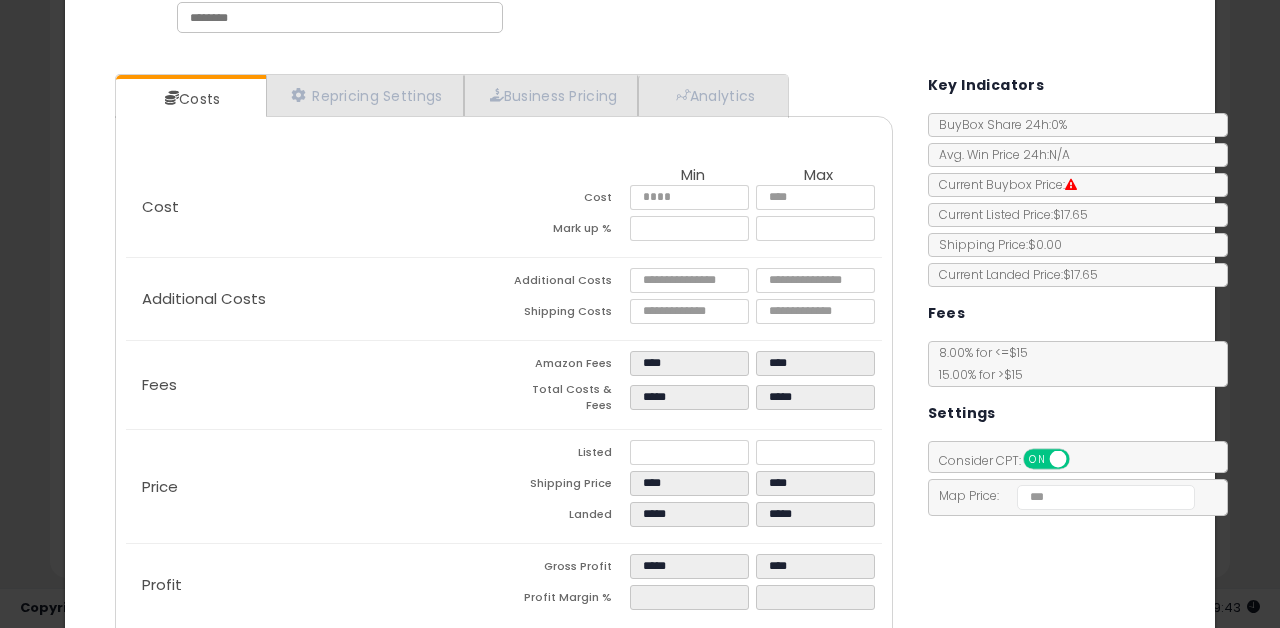 type on "*****" 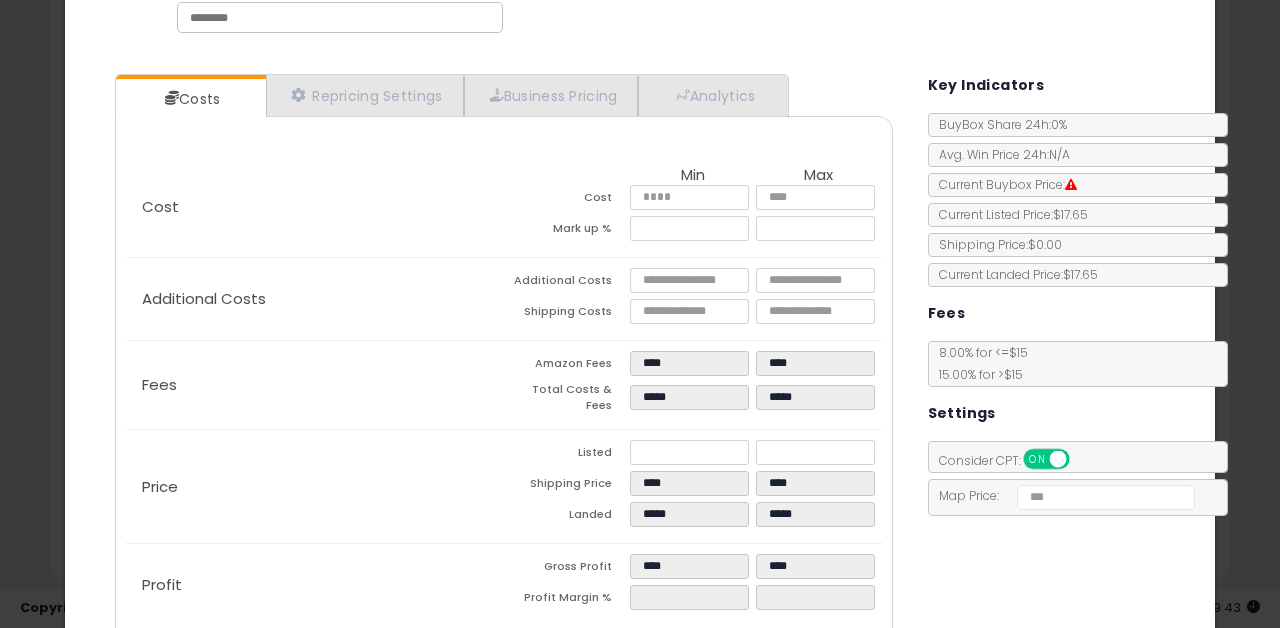 click on "Costs
Repricing Settings
Business Pricing
Analytics
Cost" at bounding box center [640, 363] 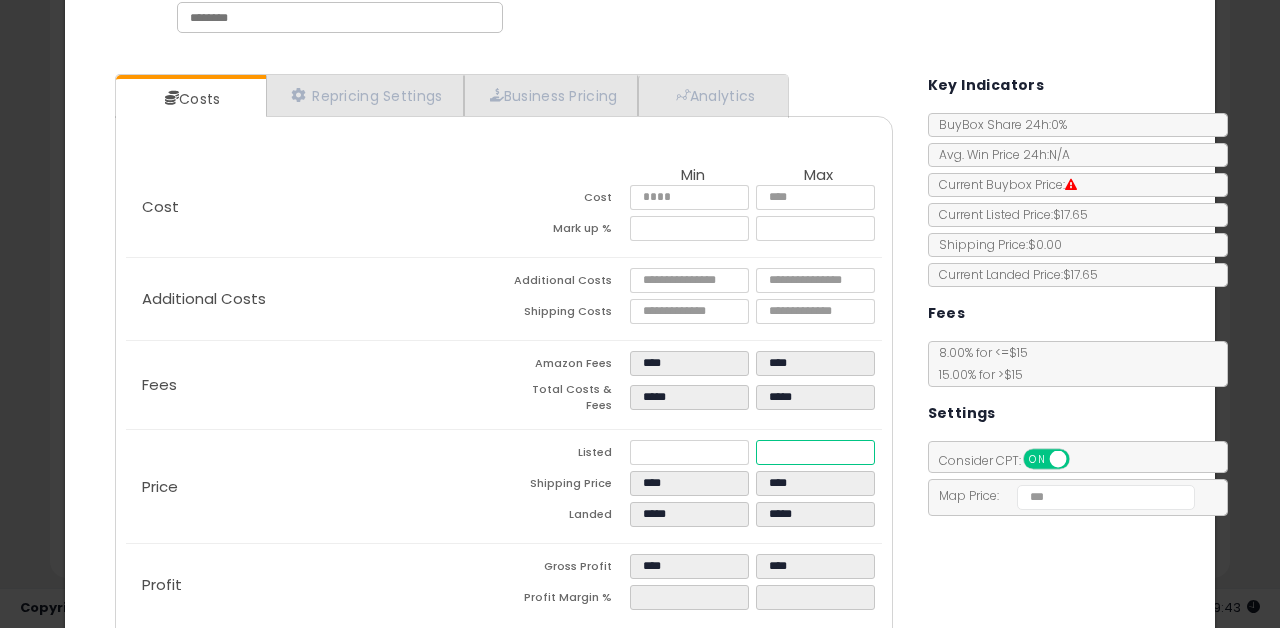 click on "*****" at bounding box center (816, 452) 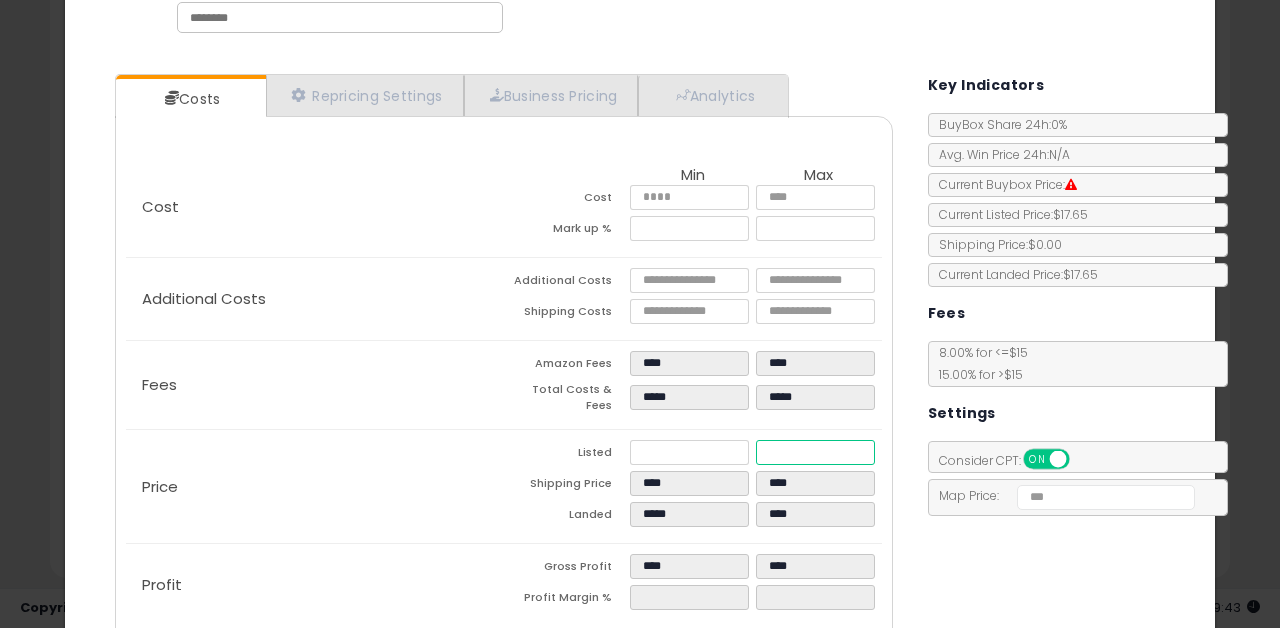 type on "****" 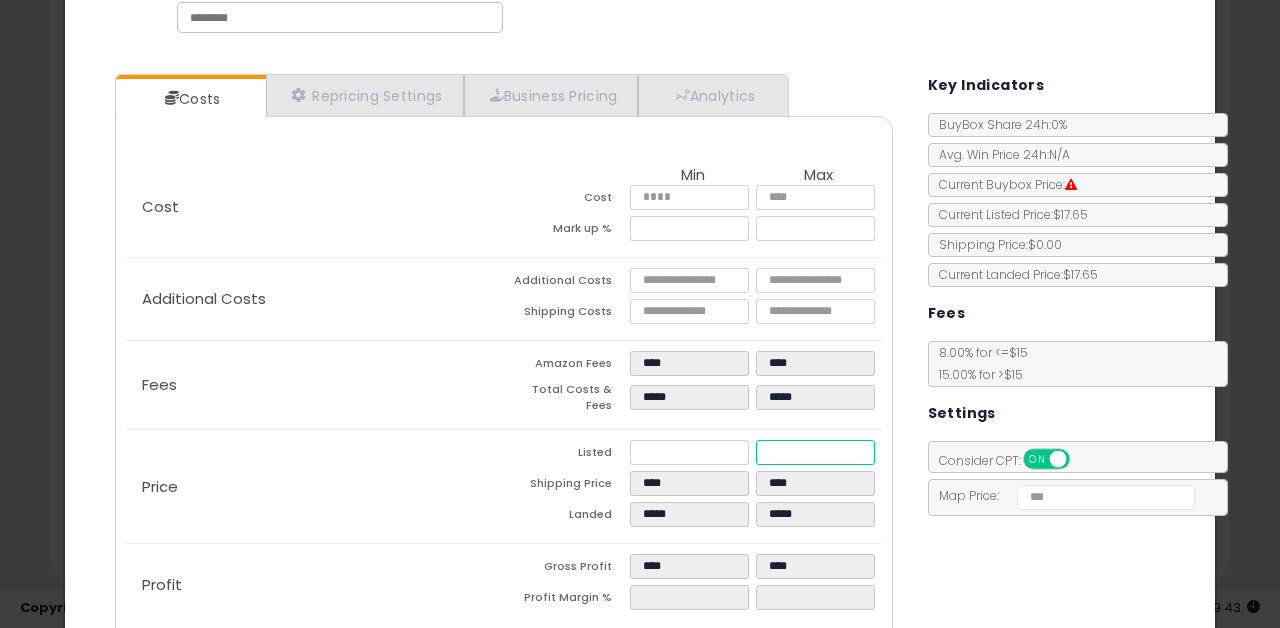 type on "****" 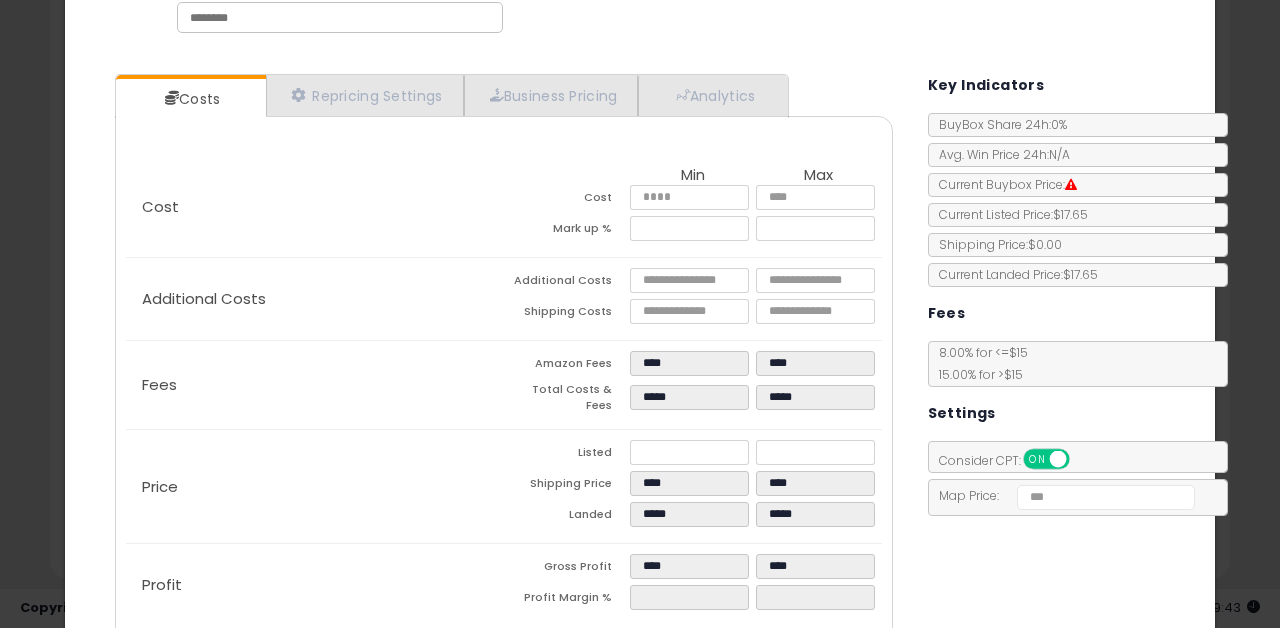 type on "*****" 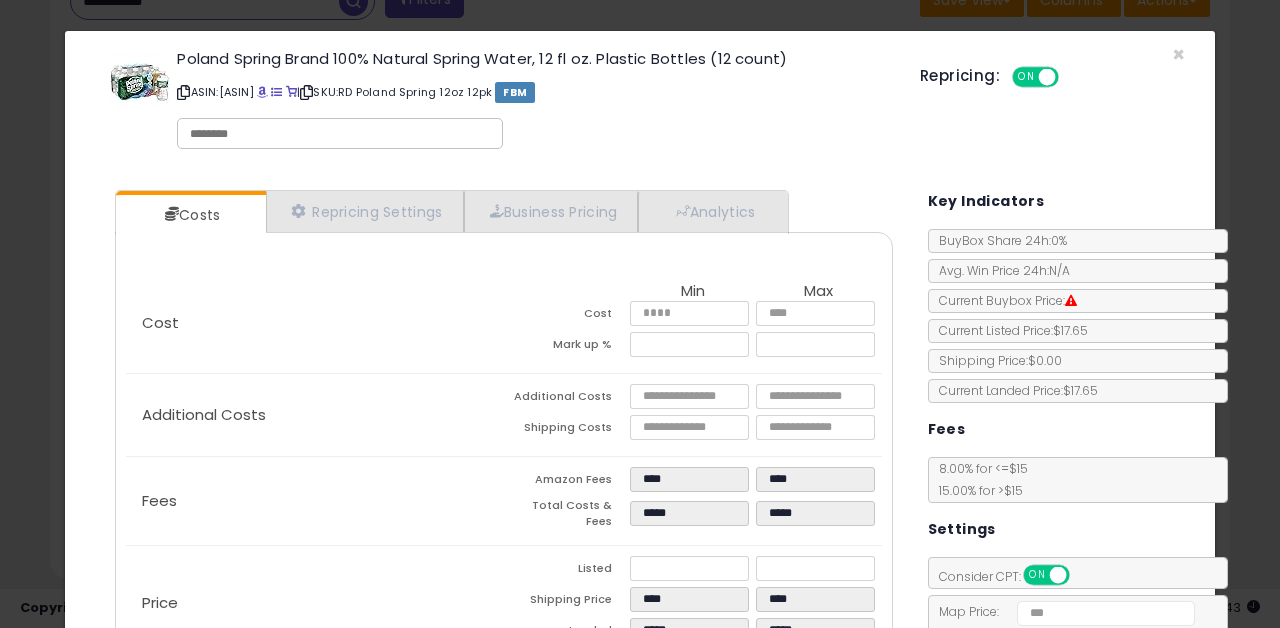 scroll, scrollTop: 213, scrollLeft: 0, axis: vertical 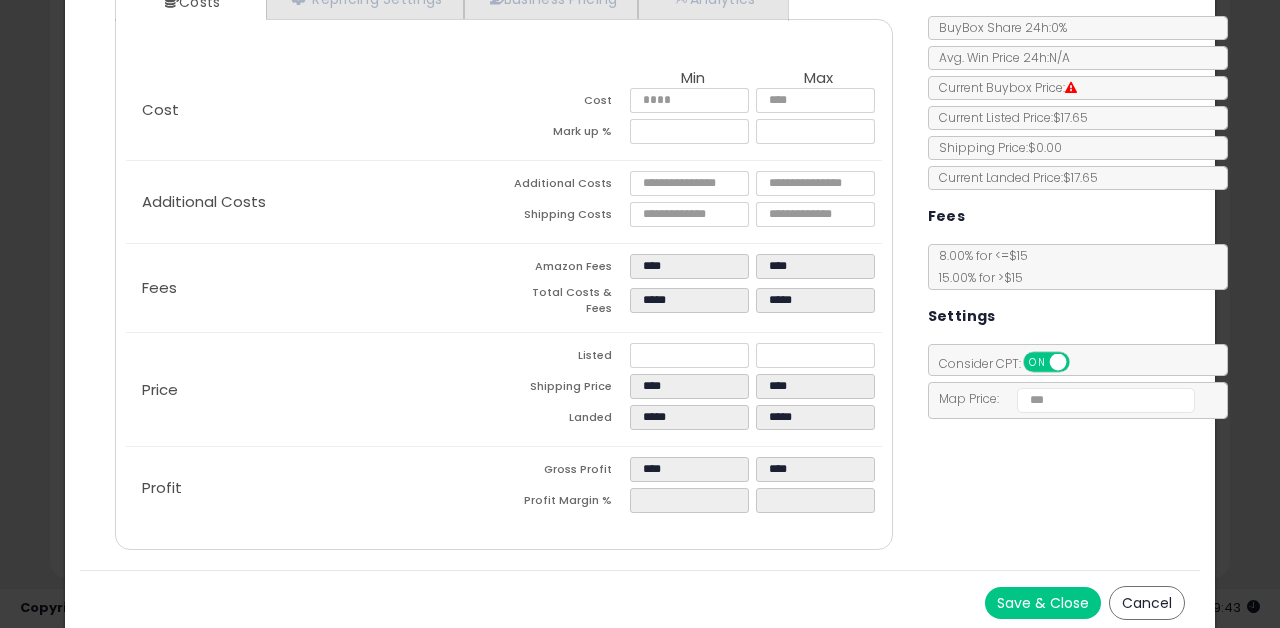 click on "Save & Close" at bounding box center [1043, 603] 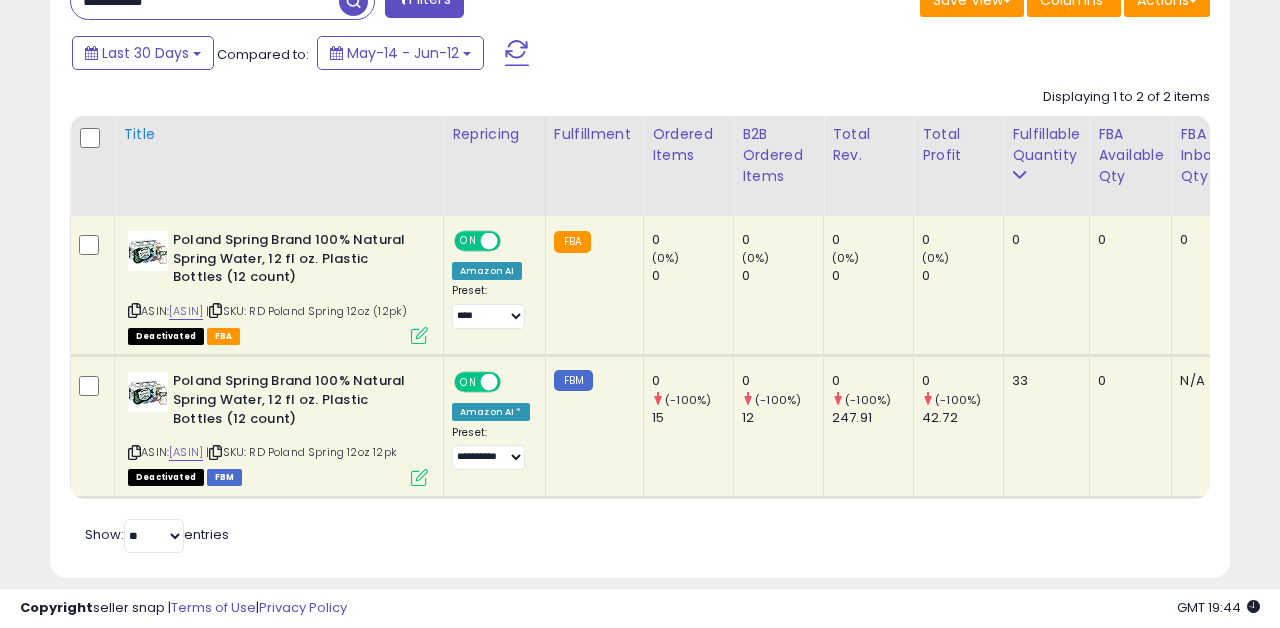 scroll, scrollTop: 651, scrollLeft: 0, axis: vertical 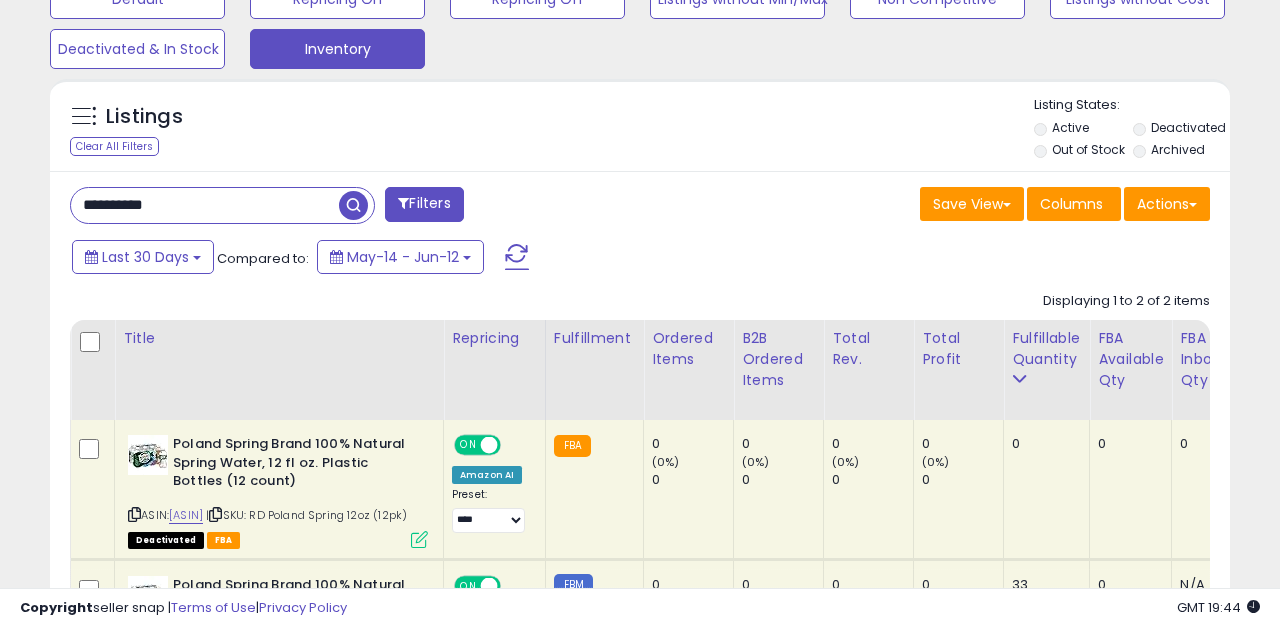 click on "**********" at bounding box center [205, 205] 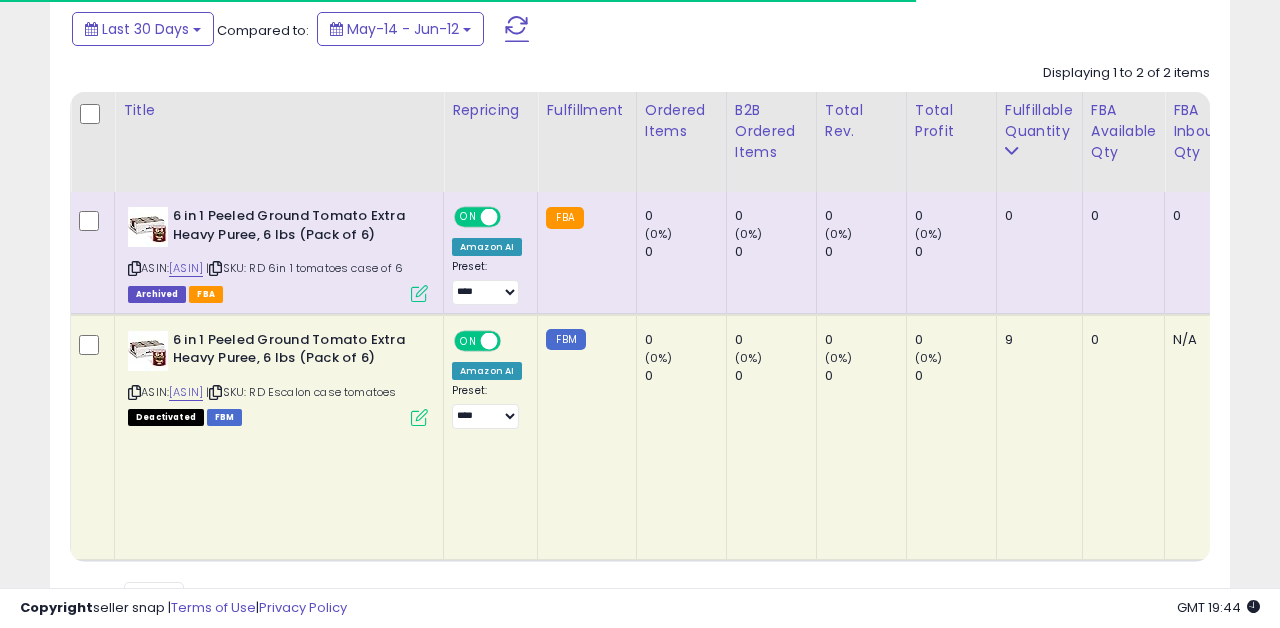 scroll, scrollTop: 882, scrollLeft: 0, axis: vertical 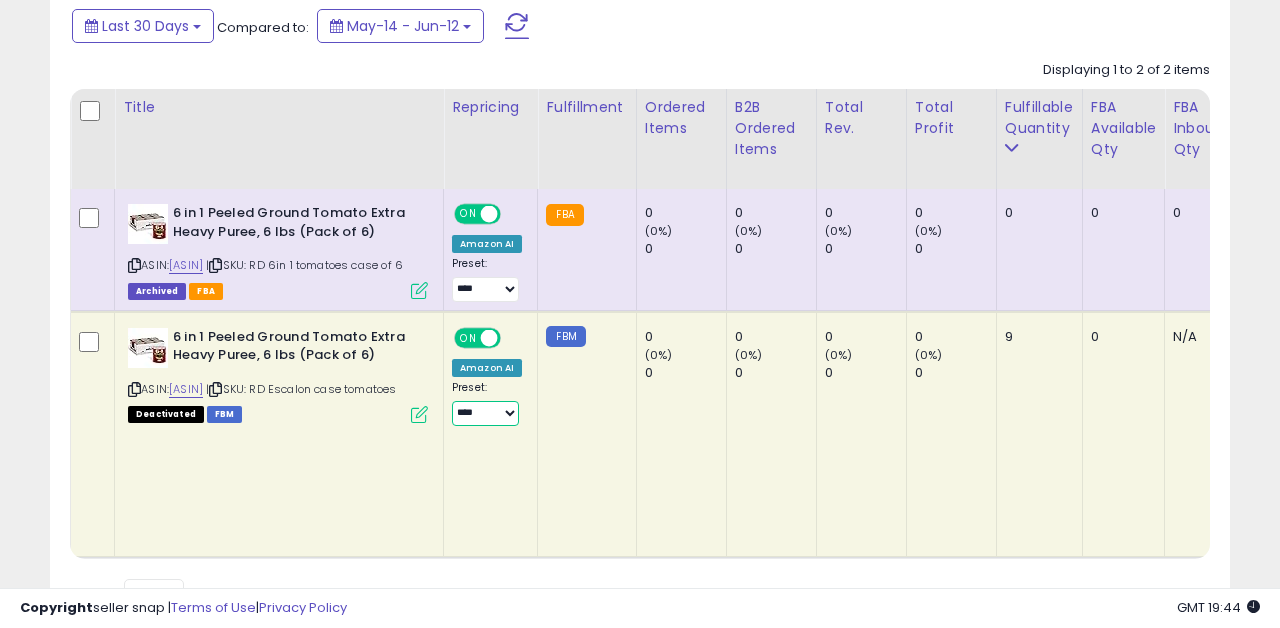 click on "**********" at bounding box center (485, 413) 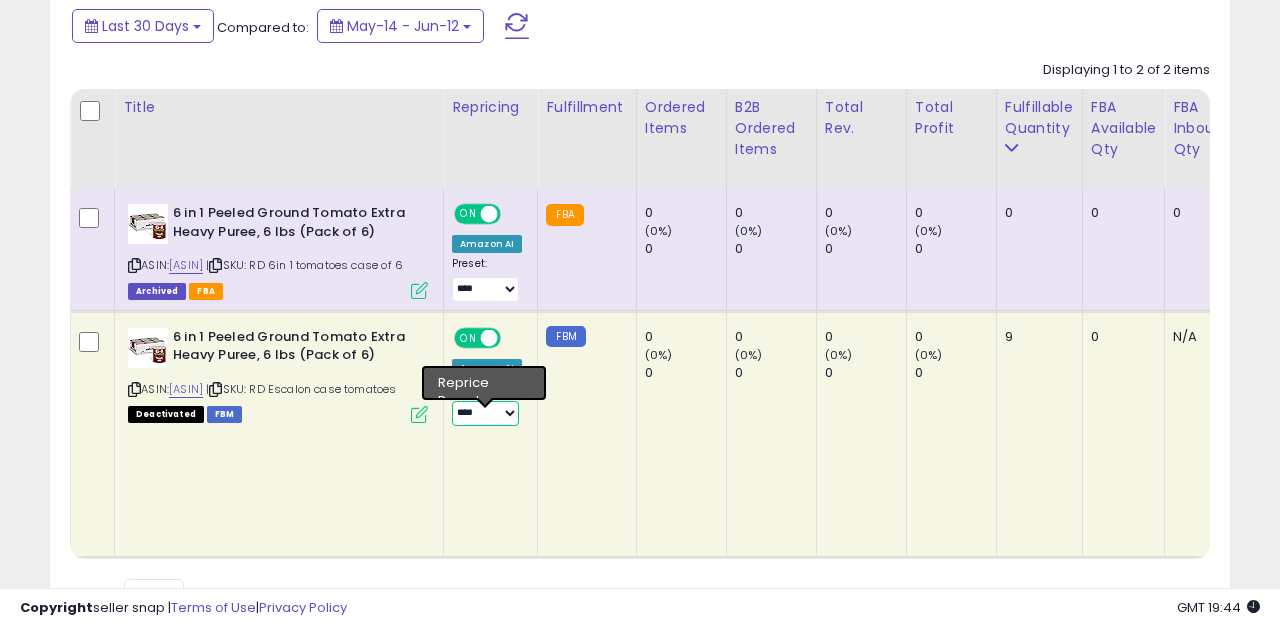 select on "**********" 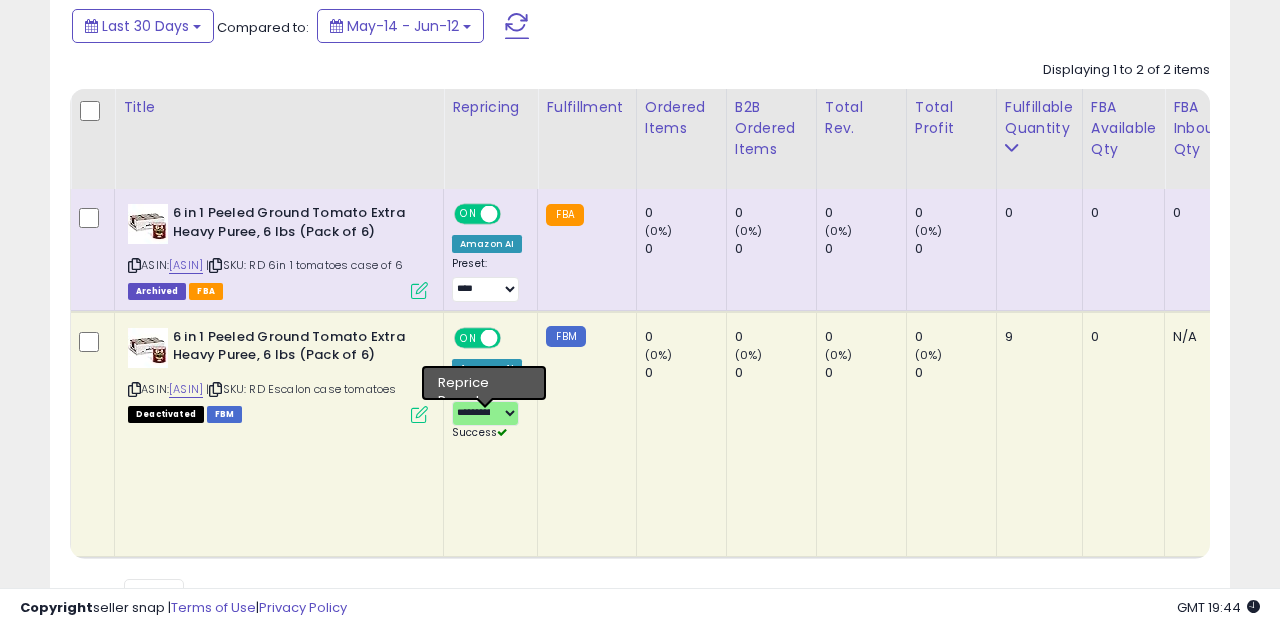 click at bounding box center [419, 414] 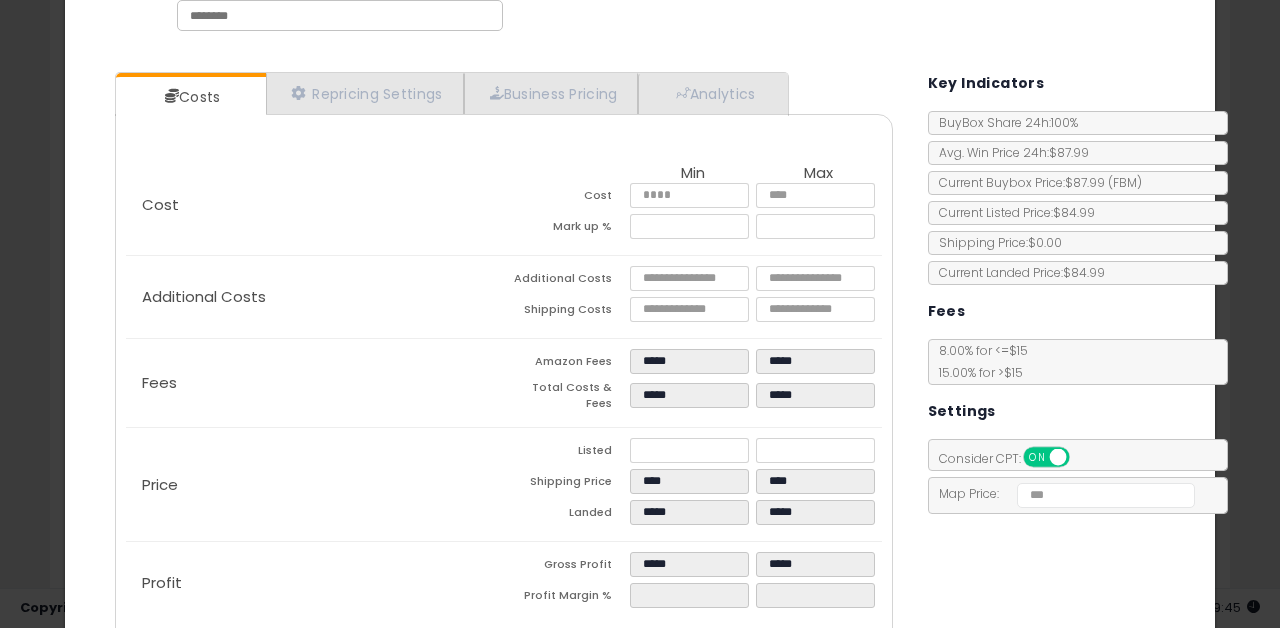scroll, scrollTop: 0, scrollLeft: 0, axis: both 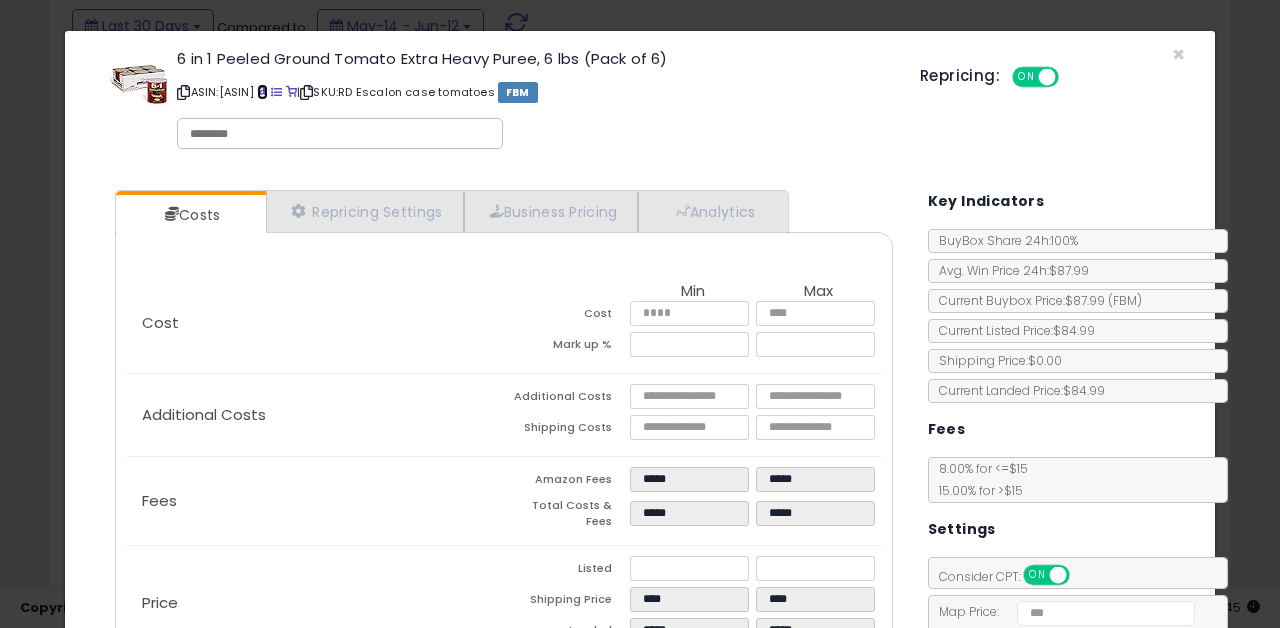 click at bounding box center [262, 92] 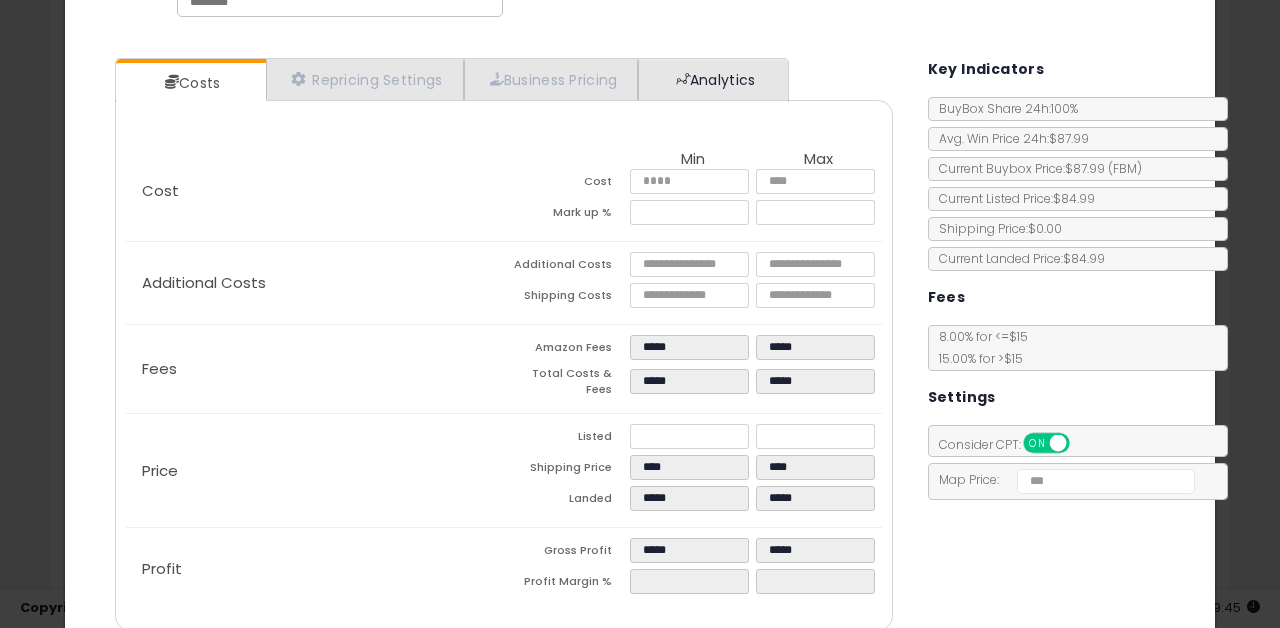 scroll, scrollTop: 0, scrollLeft: 0, axis: both 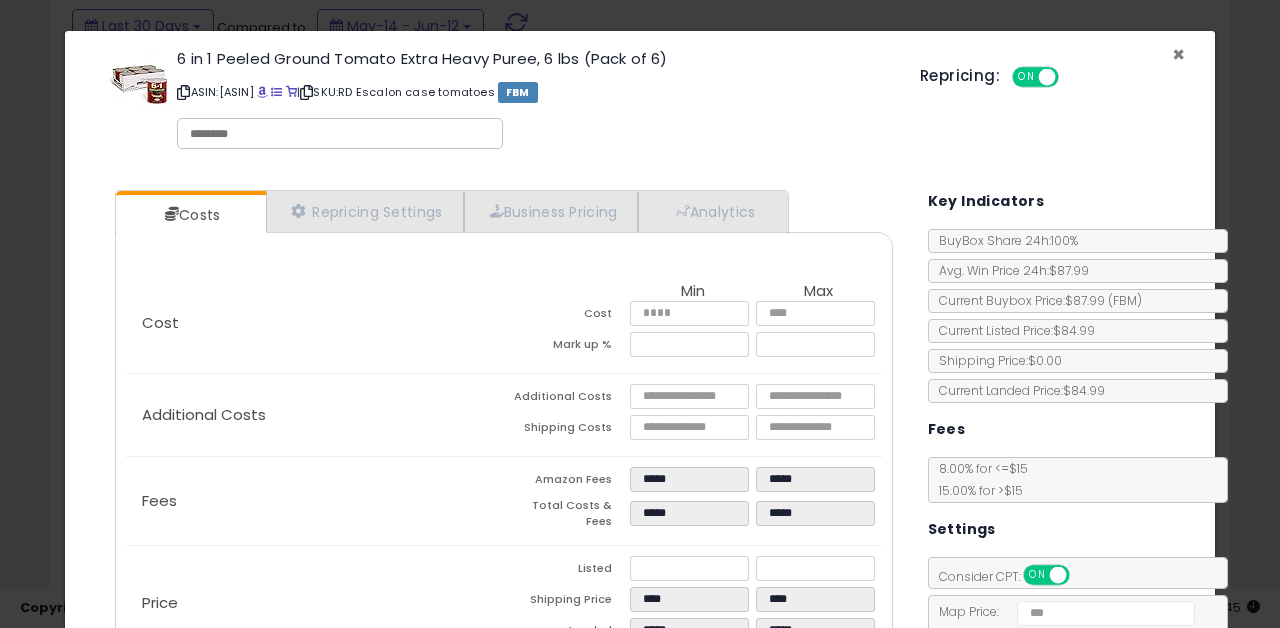 click on "×" at bounding box center [1178, 54] 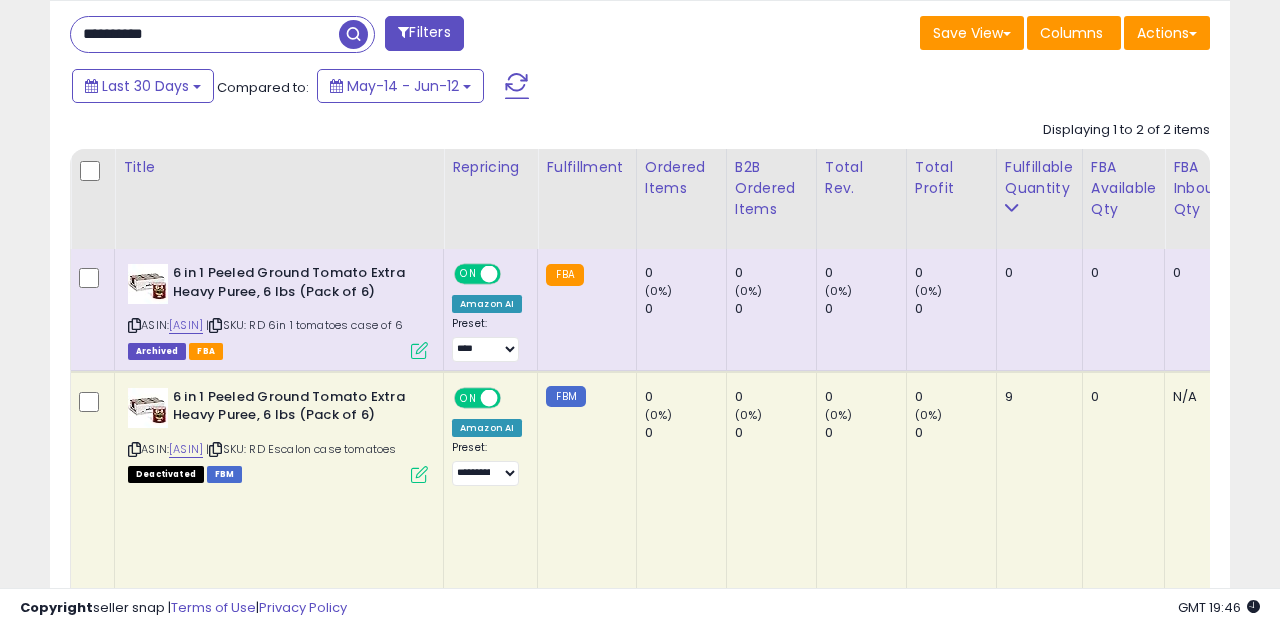 scroll, scrollTop: 720, scrollLeft: 0, axis: vertical 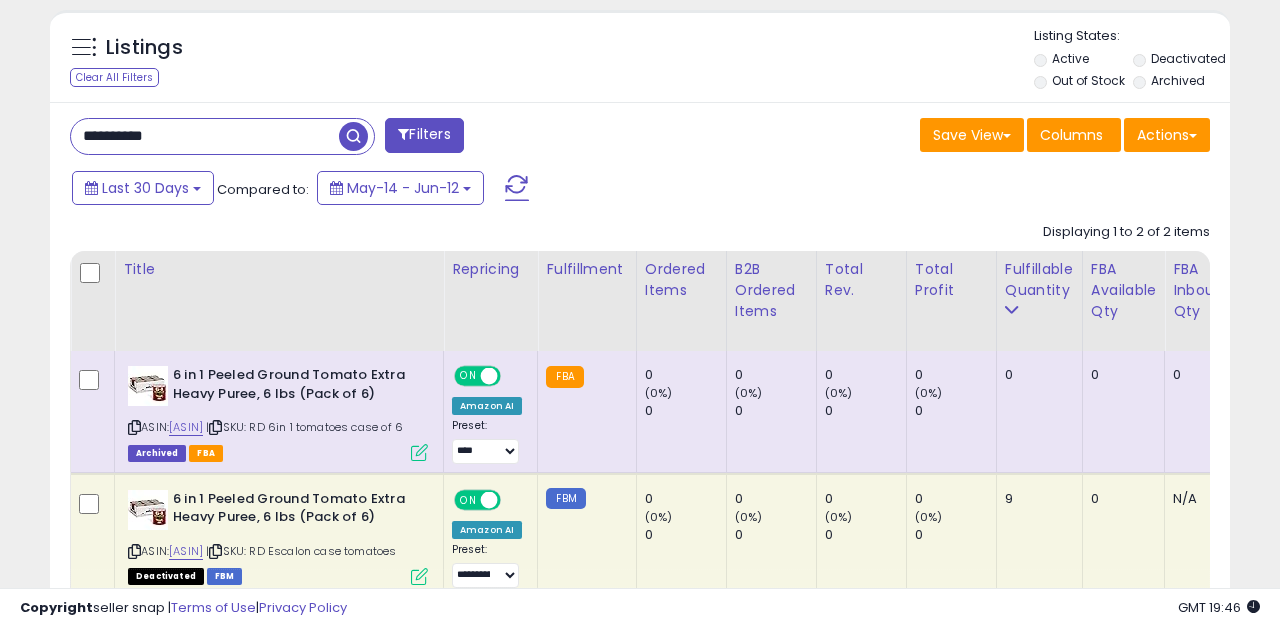 click on "**********" at bounding box center (205, 136) 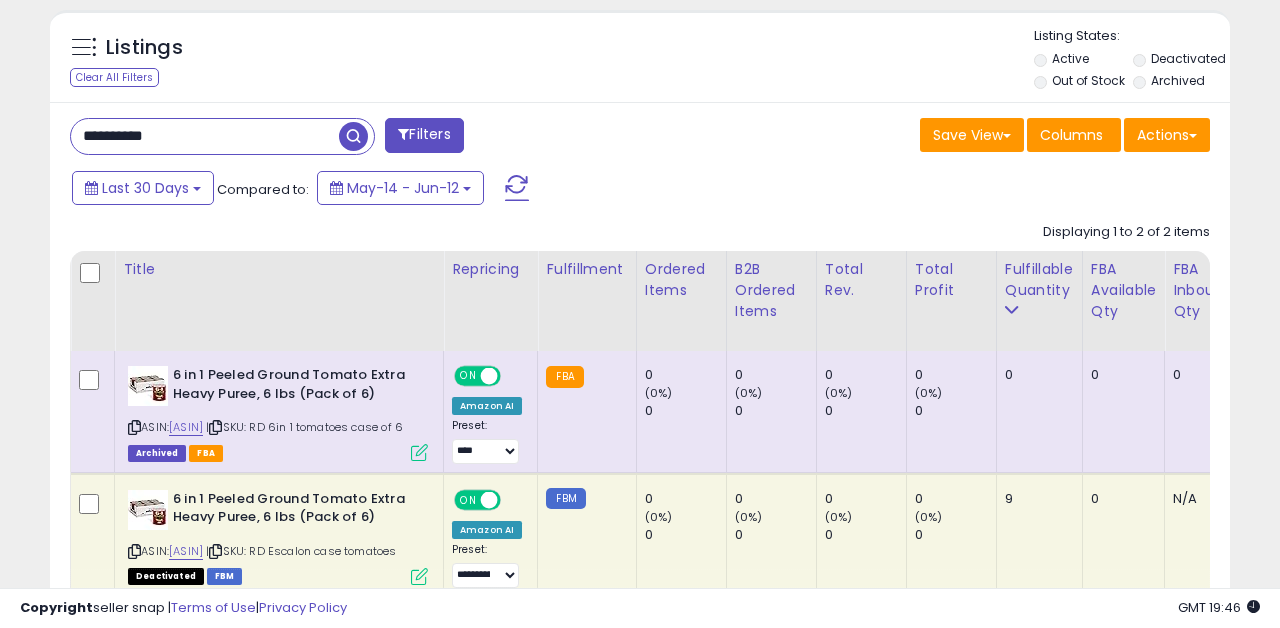 paste 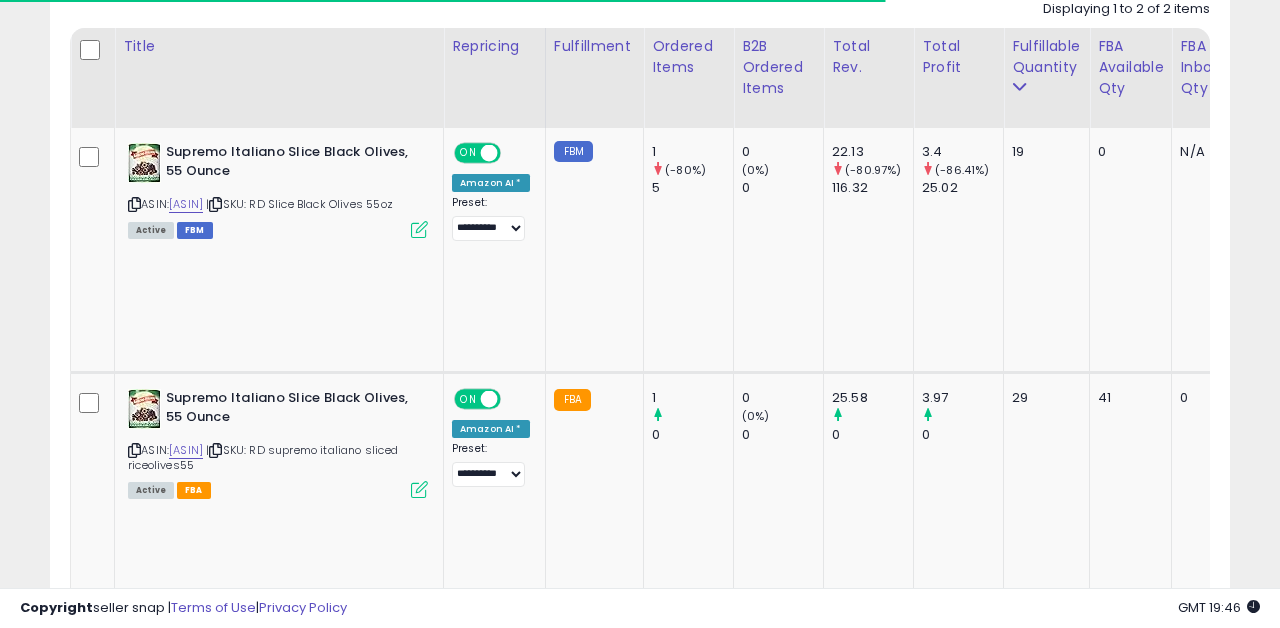 scroll, scrollTop: 944, scrollLeft: 0, axis: vertical 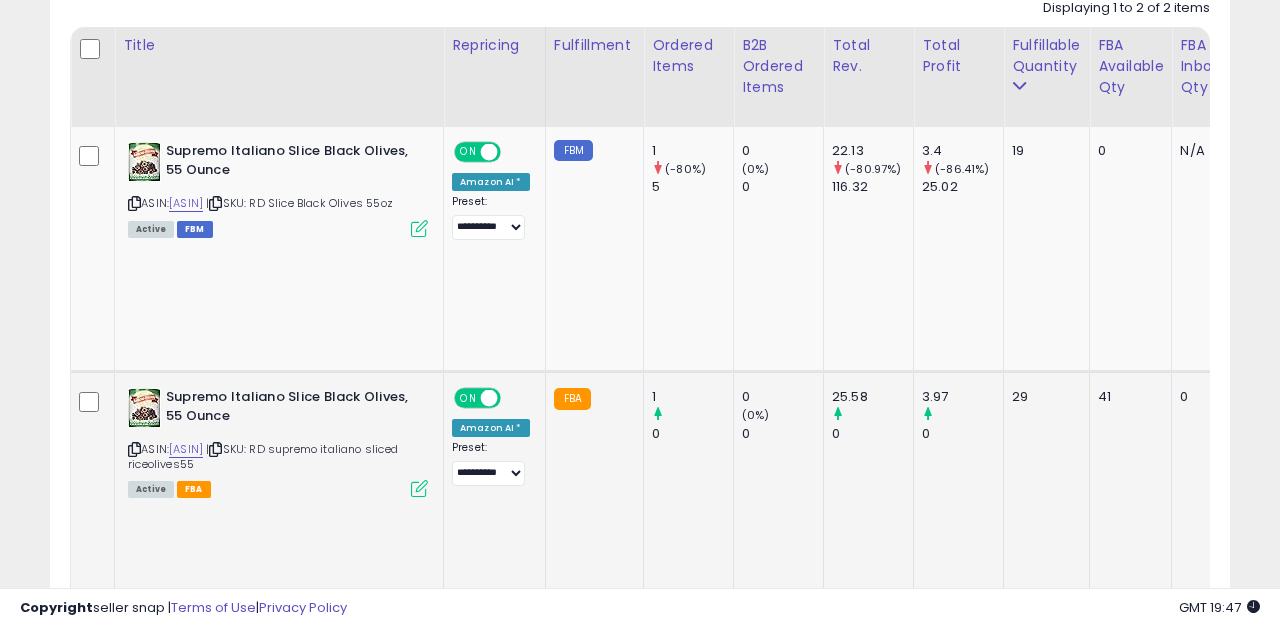 click at bounding box center (419, 488) 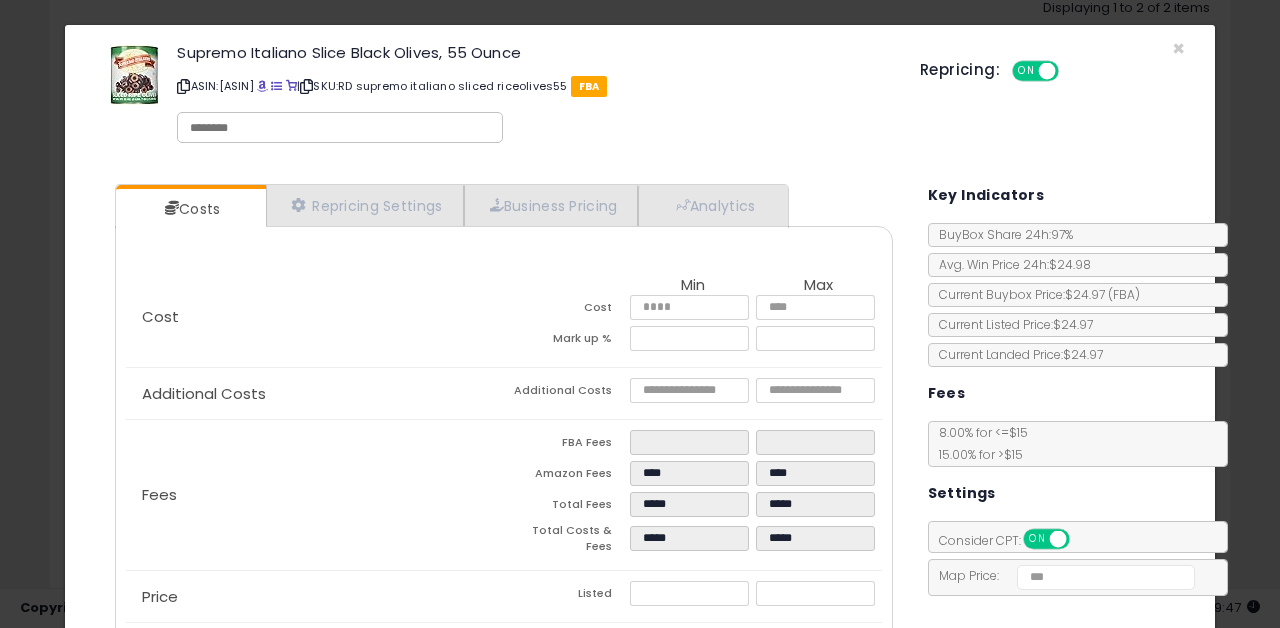 scroll, scrollTop: 0, scrollLeft: 0, axis: both 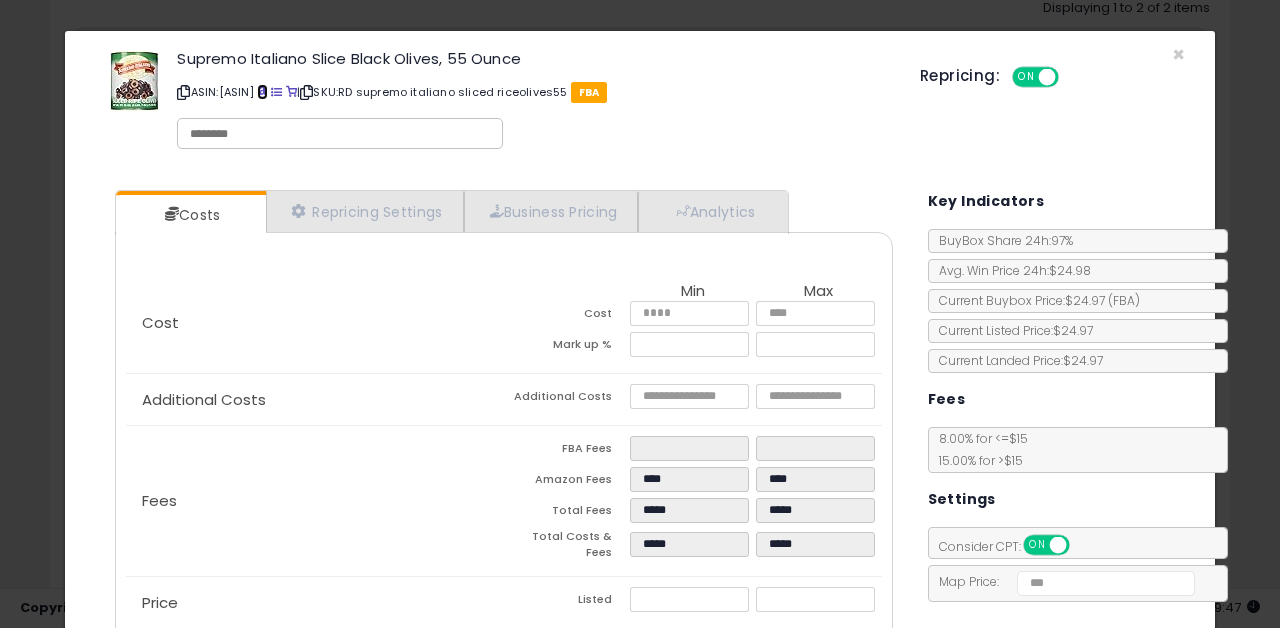 click at bounding box center (262, 92) 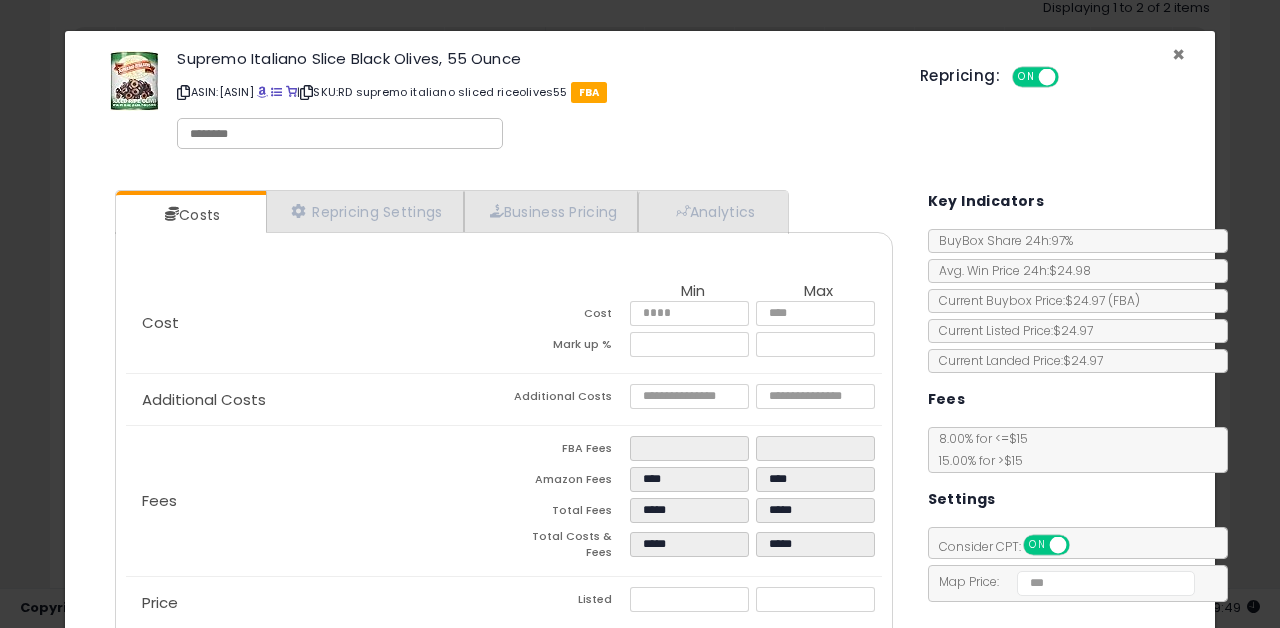 click on "×" at bounding box center [1178, 54] 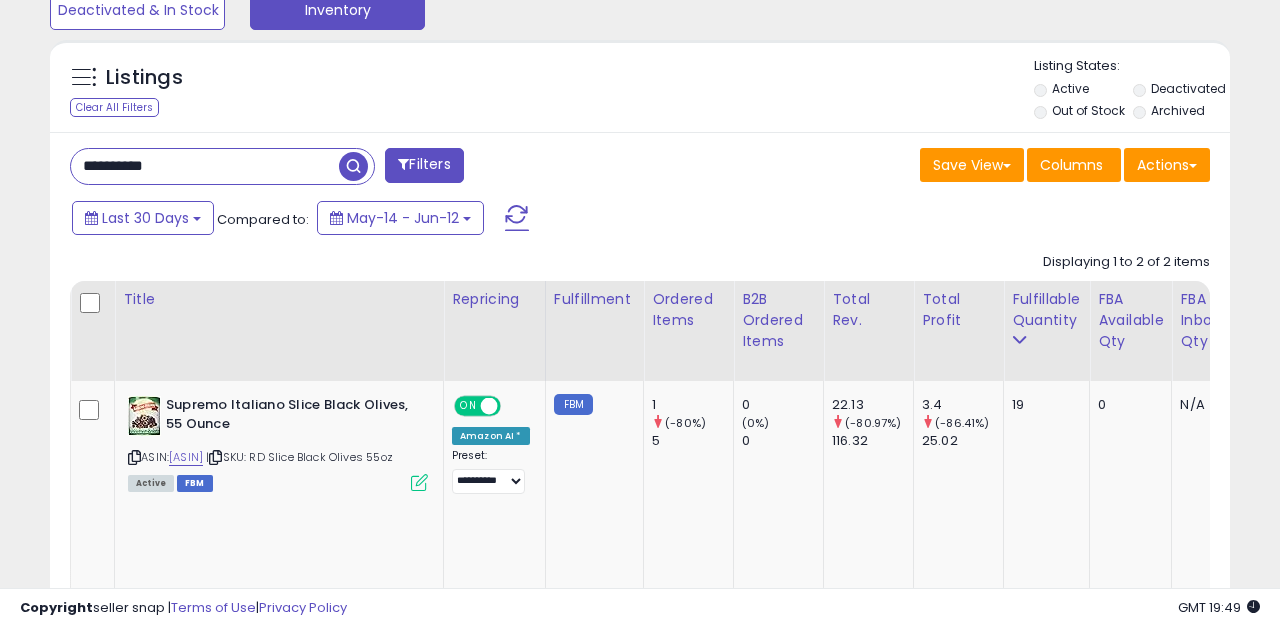 scroll, scrollTop: 666, scrollLeft: 0, axis: vertical 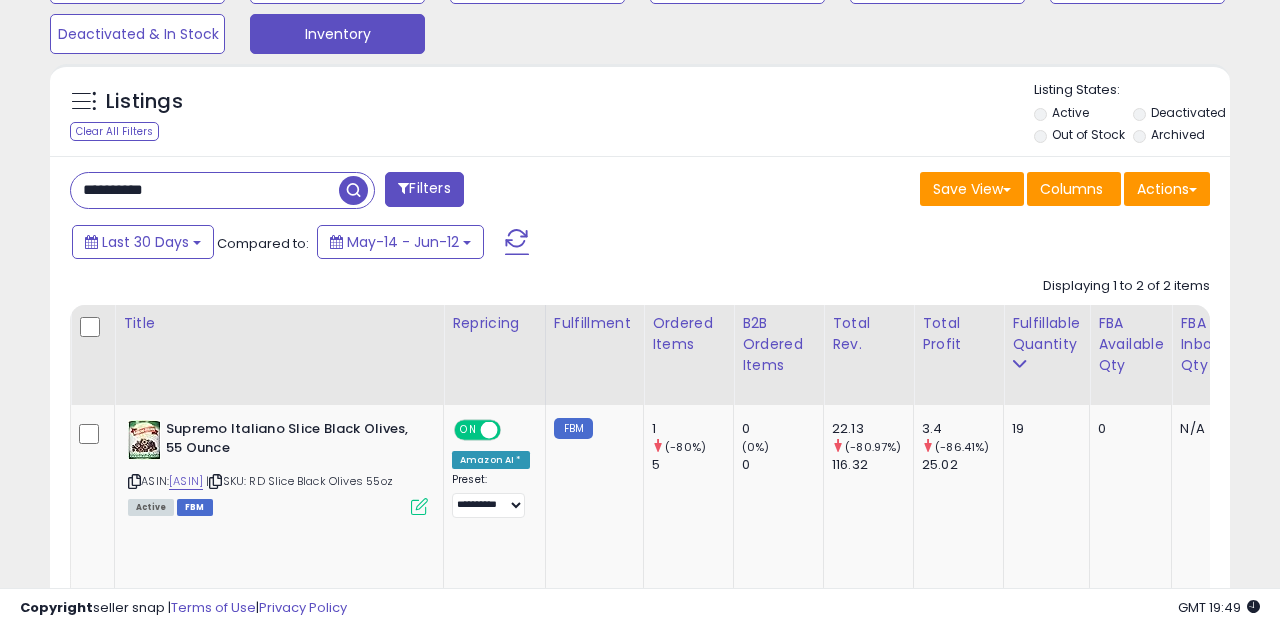 click on "**********" at bounding box center [205, 190] 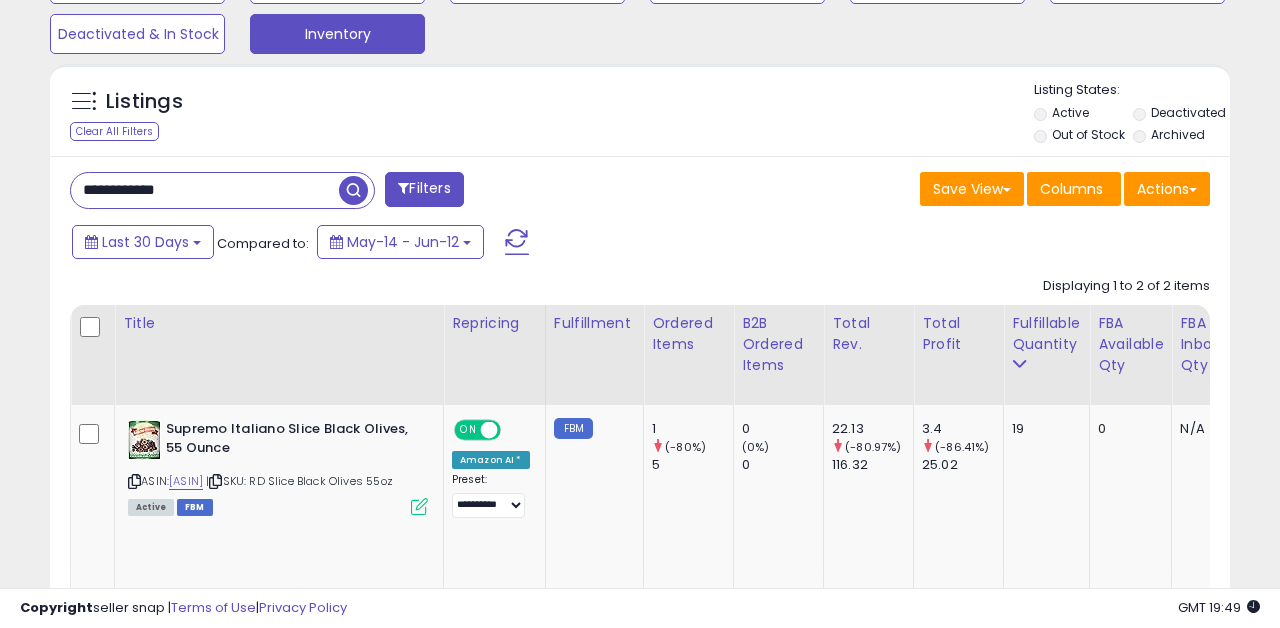 type on "**********" 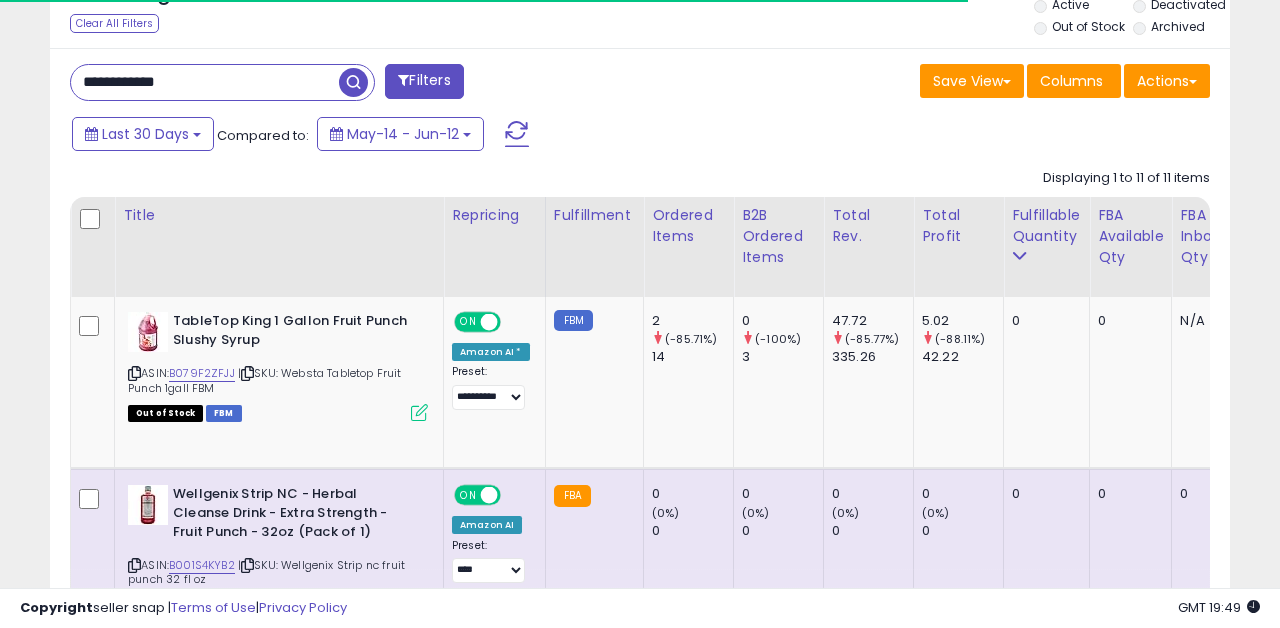 scroll, scrollTop: 868, scrollLeft: 0, axis: vertical 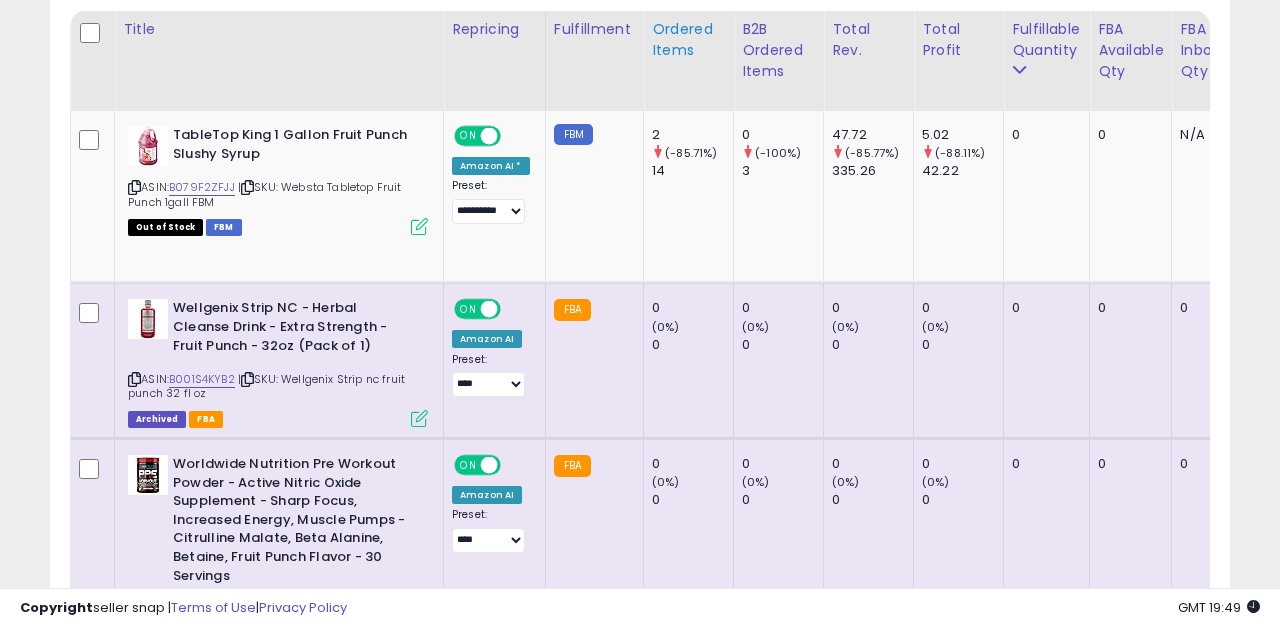 click on "Ordered Items" at bounding box center (688, 40) 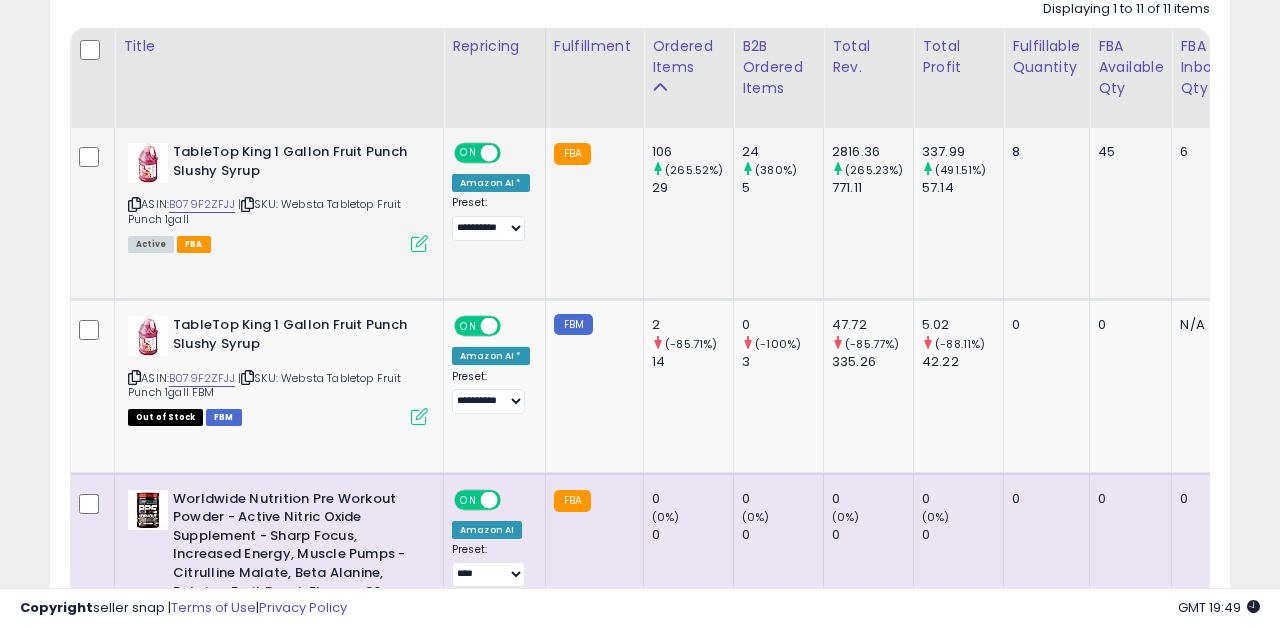 scroll, scrollTop: 942, scrollLeft: 0, axis: vertical 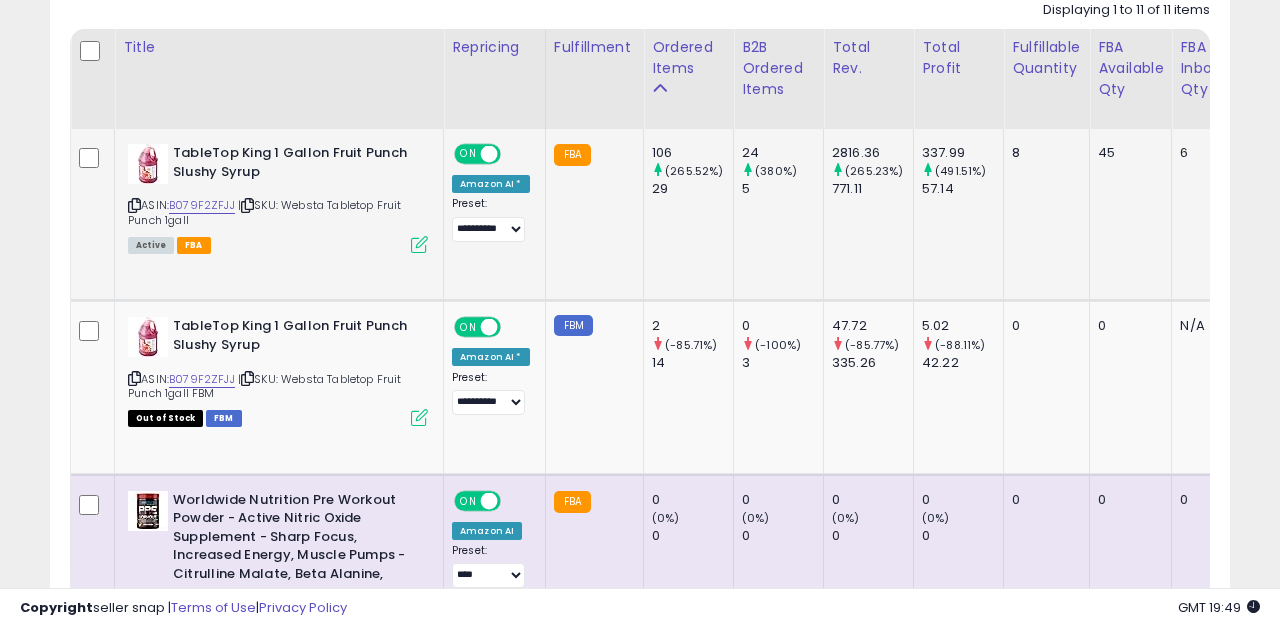 click at bounding box center [419, 244] 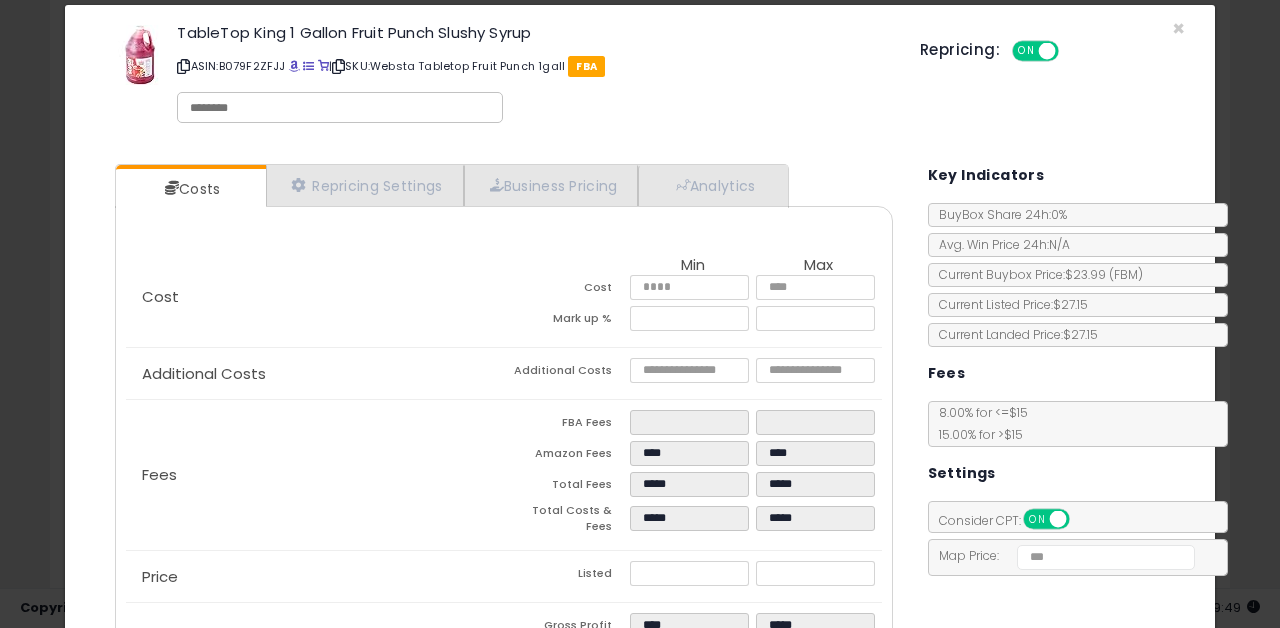 scroll, scrollTop: 23, scrollLeft: 0, axis: vertical 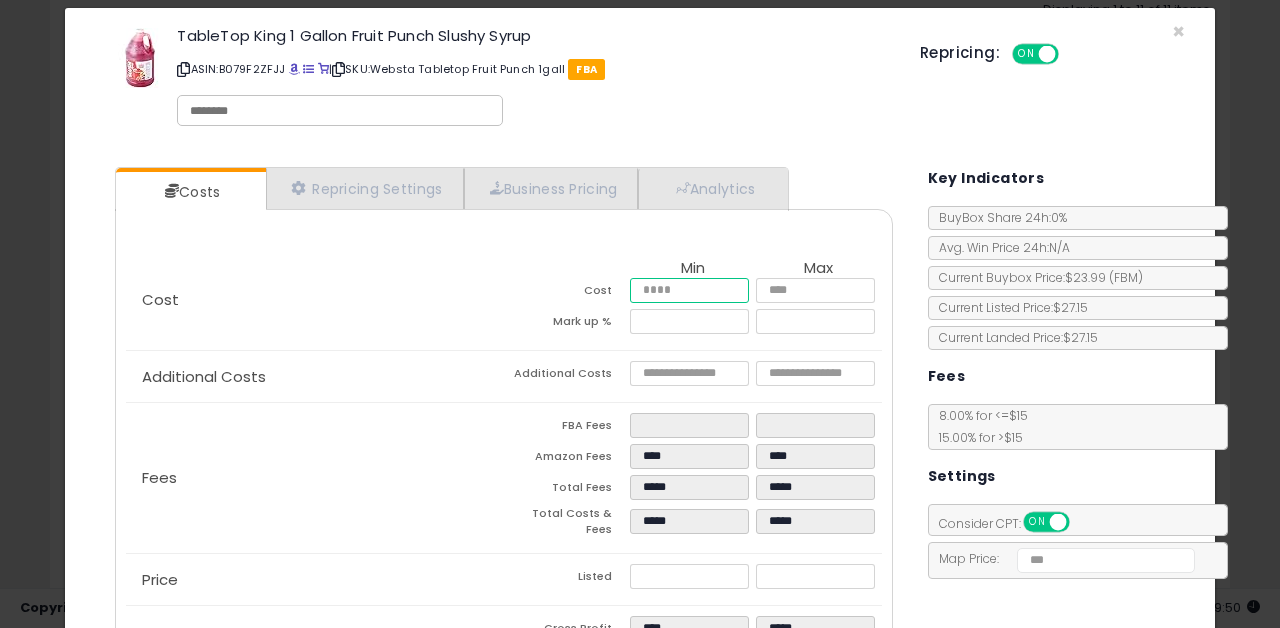 click on "*****" at bounding box center [690, 290] 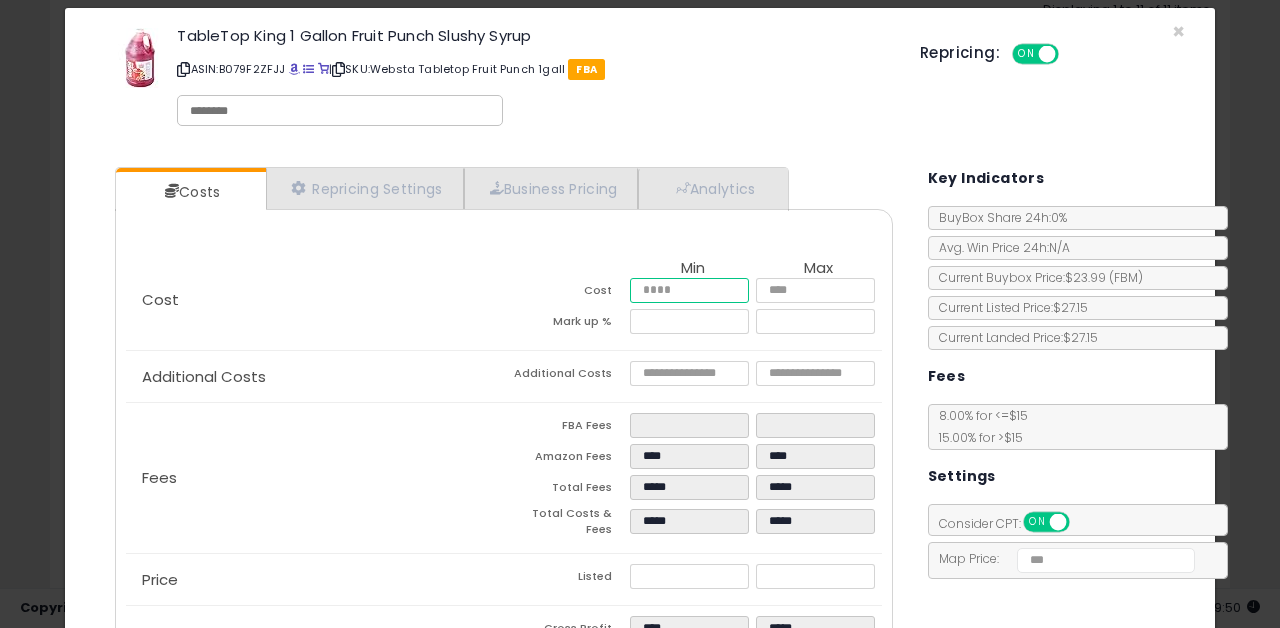 type on "****" 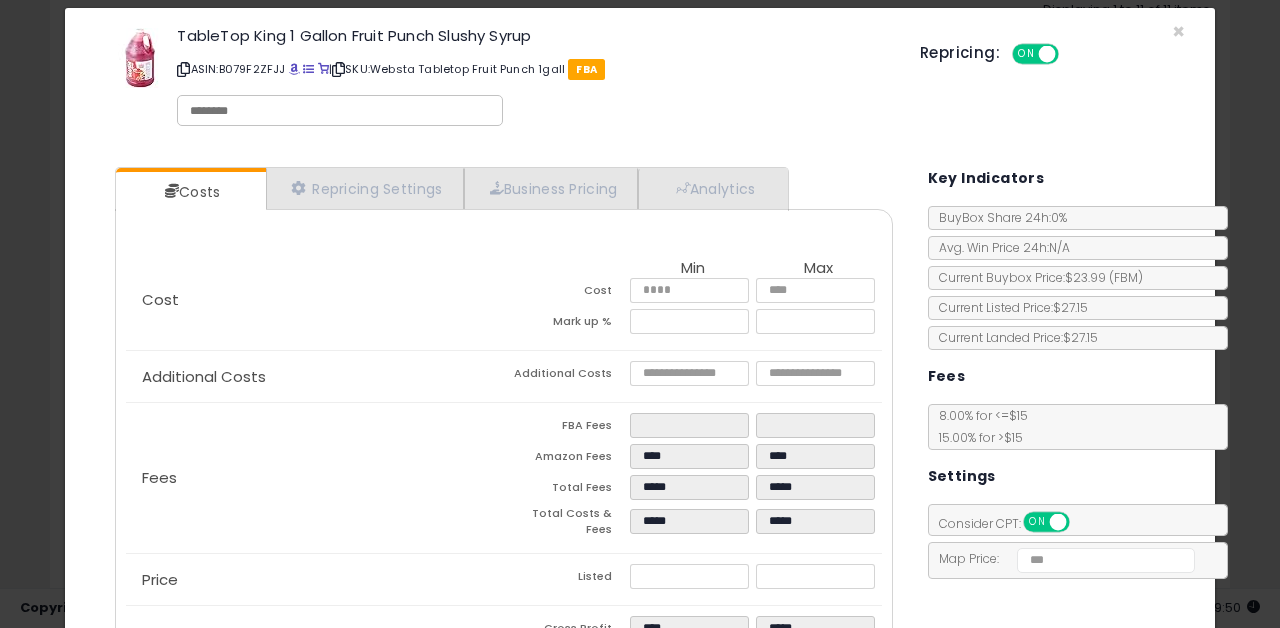 type on "*****" 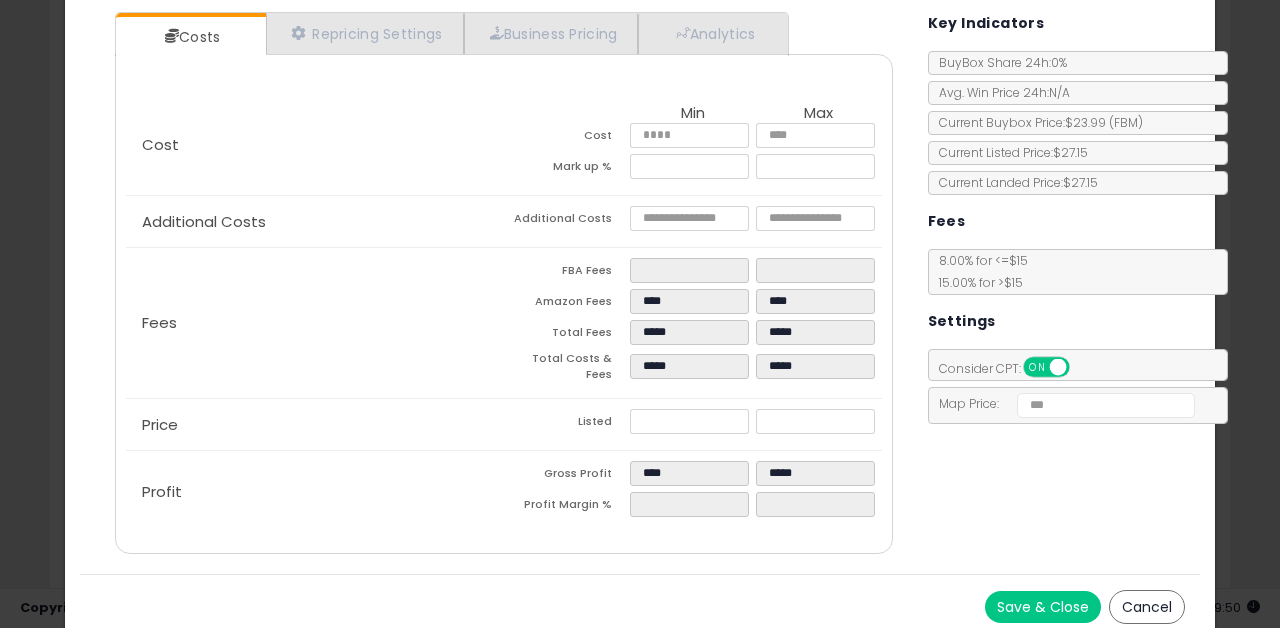 scroll, scrollTop: 182, scrollLeft: 0, axis: vertical 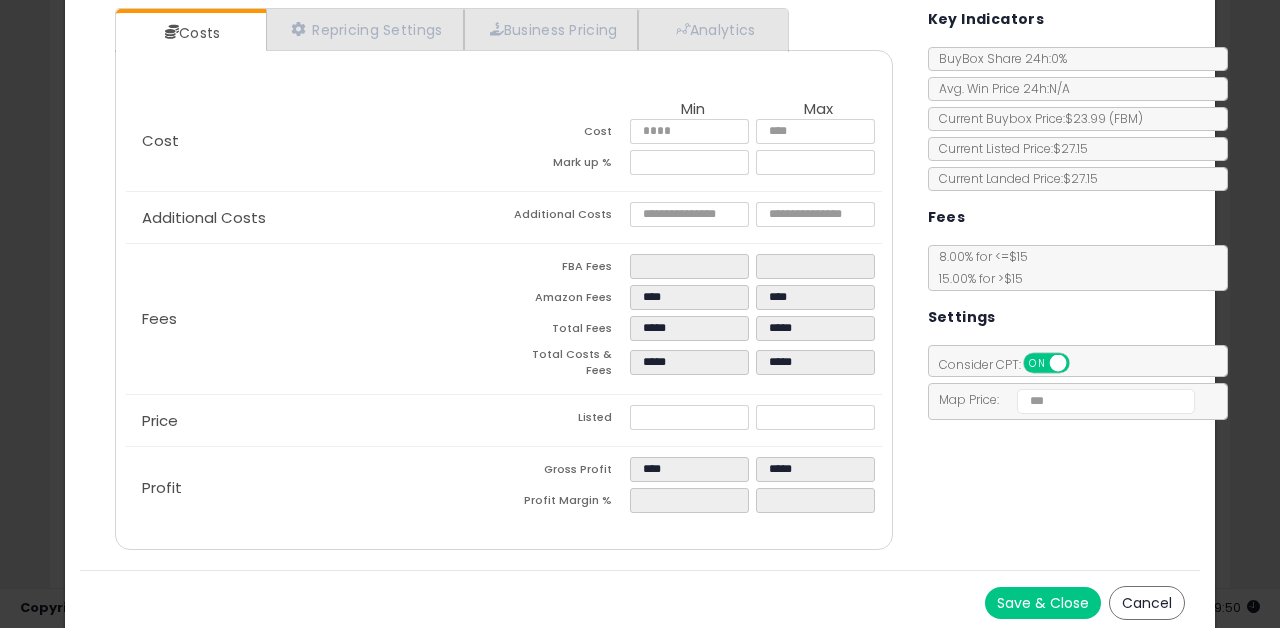 click on "Save & Close" at bounding box center (1043, 603) 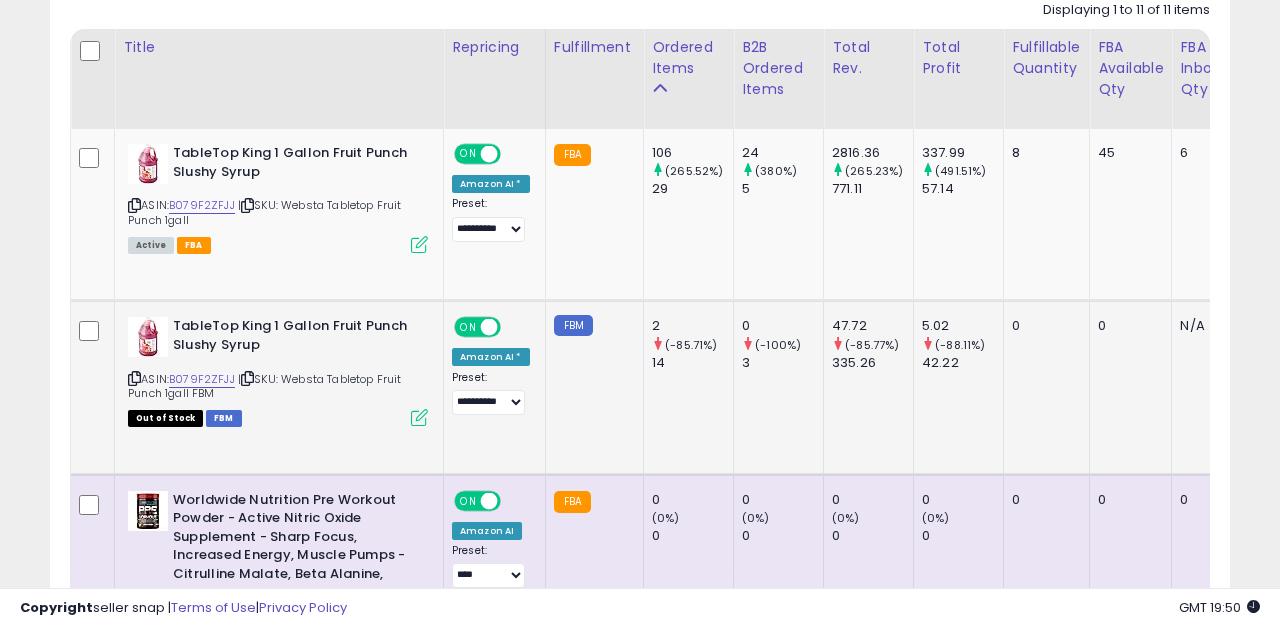 click at bounding box center (419, 417) 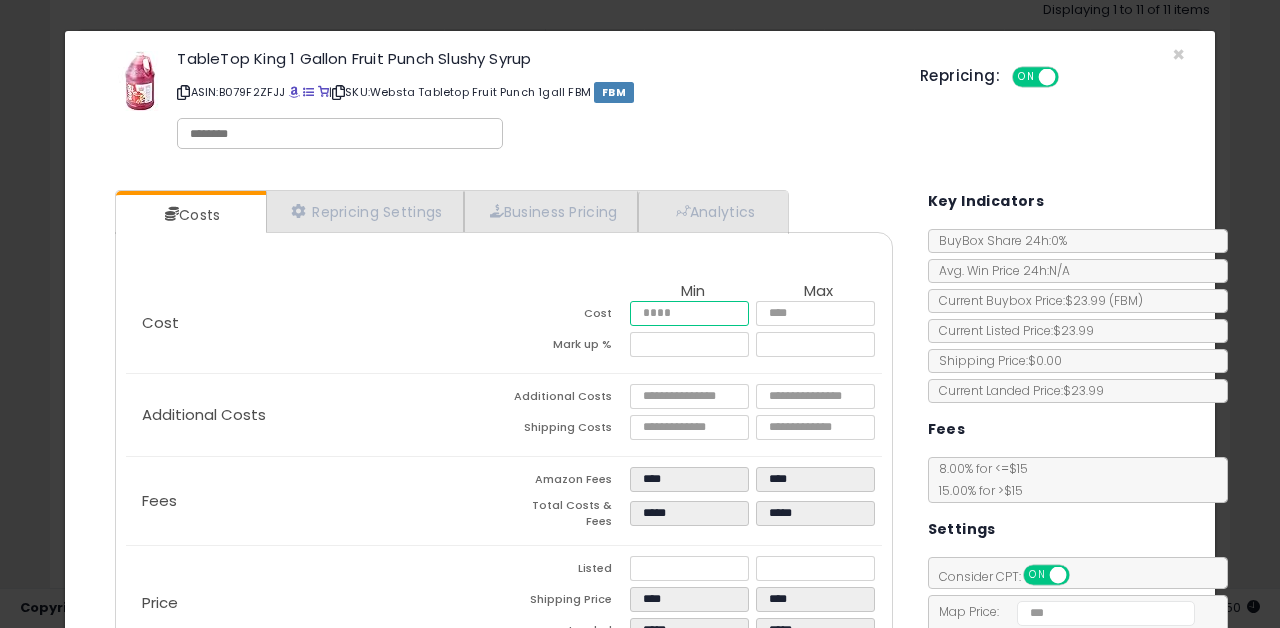 type on "****" 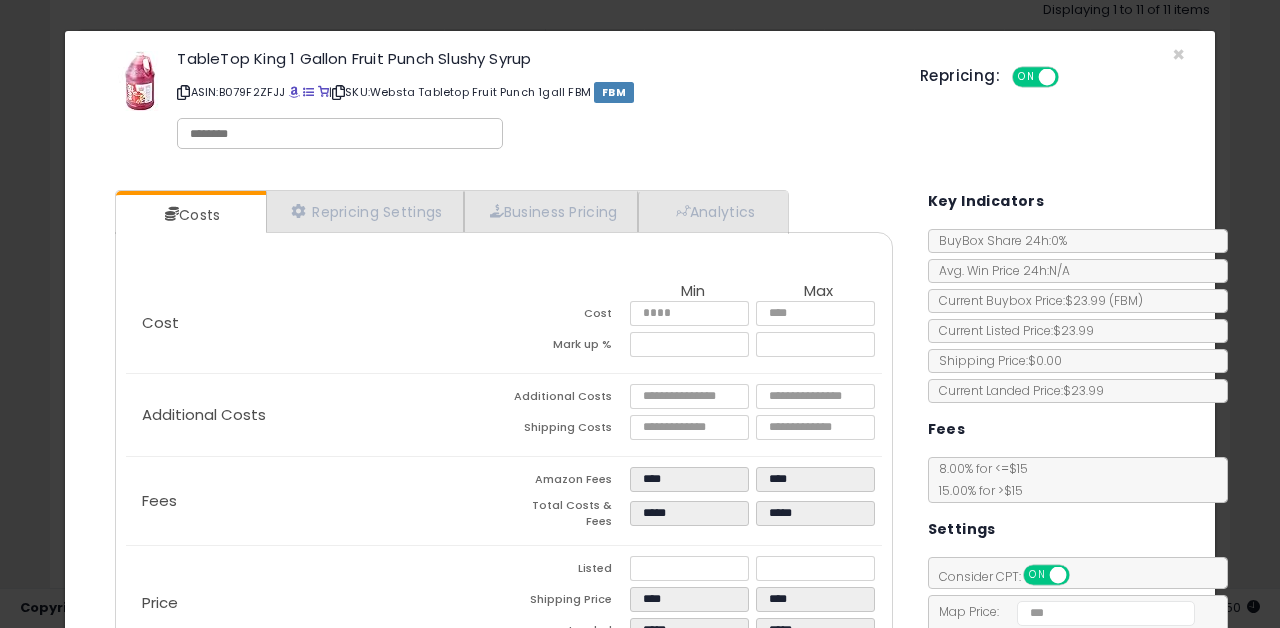 click on "TableTop King 1 Gallon Fruit Punch Slushy Syrup ASIN: [ASIN] SKU: Websta Tabletop Fruit Punch 1gall FBM" 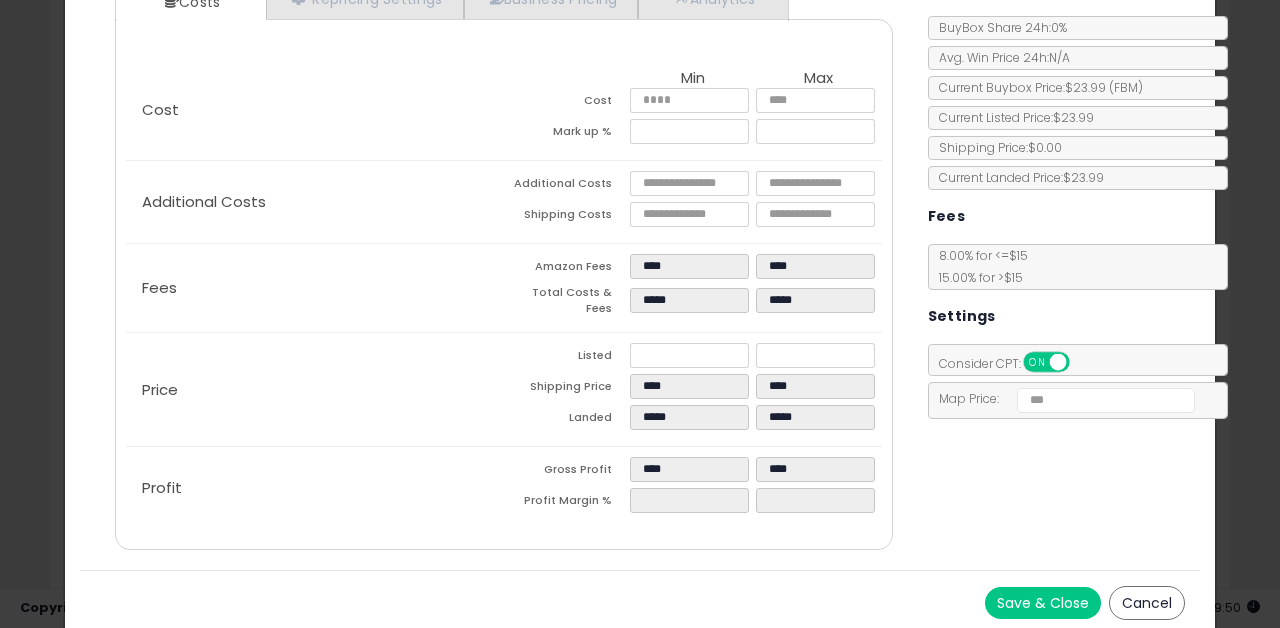 click on "Save & Close" at bounding box center (1043, 603) 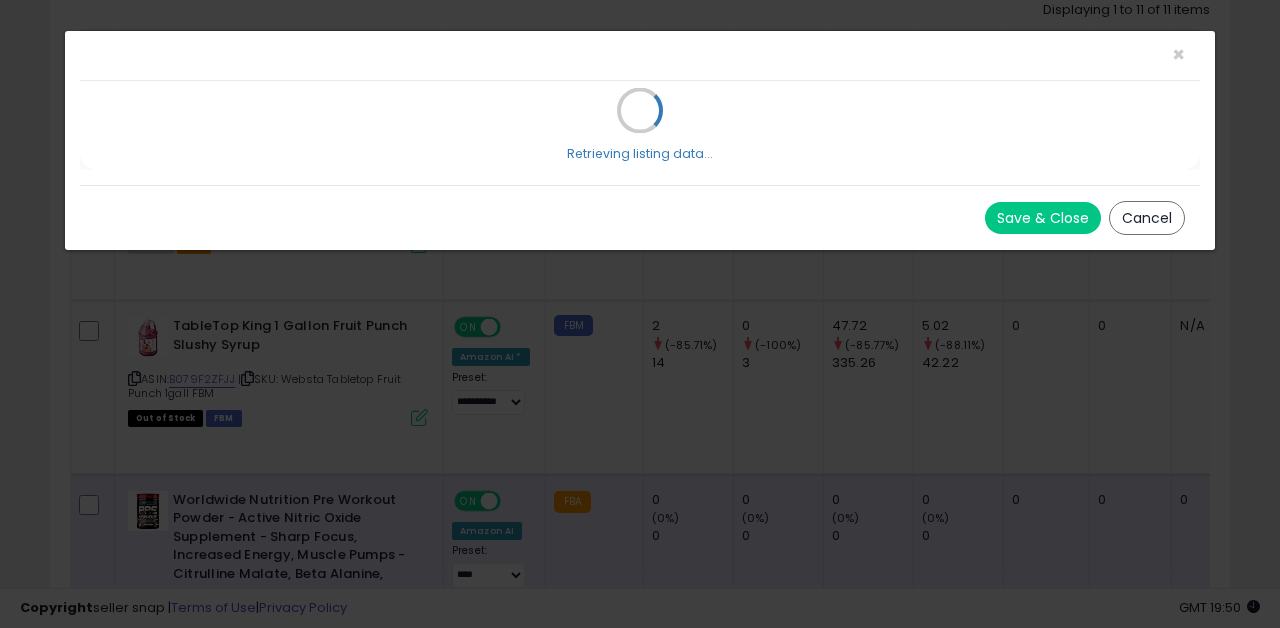 scroll, scrollTop: 0, scrollLeft: 0, axis: both 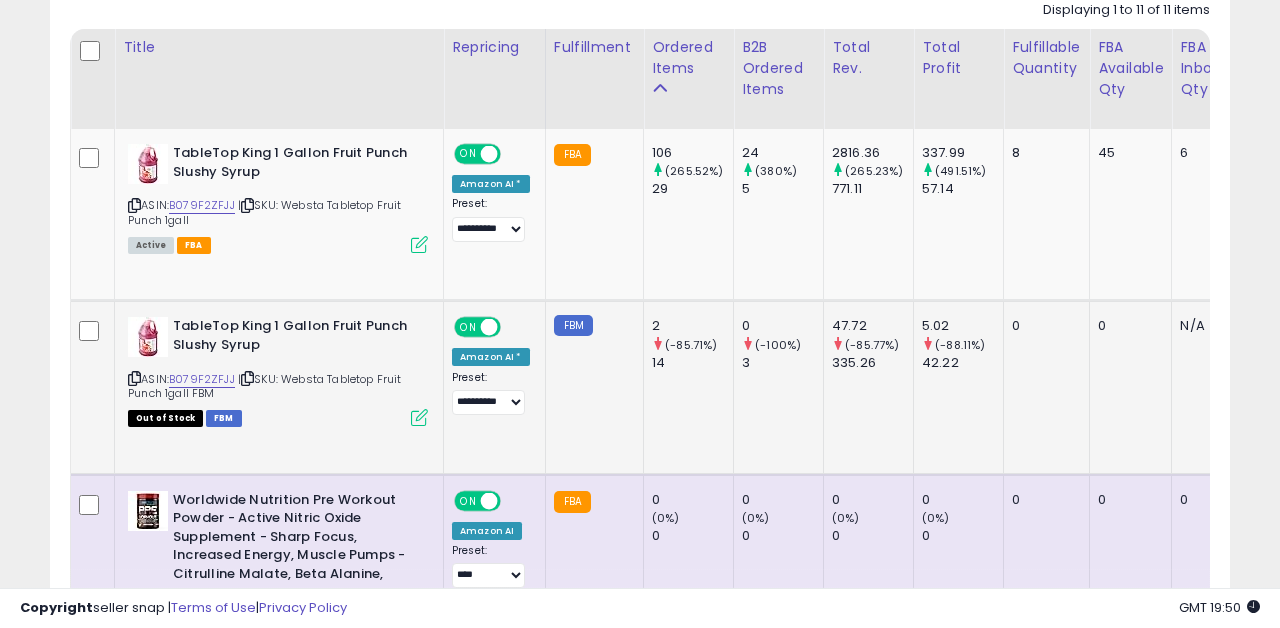 click at bounding box center [419, 417] 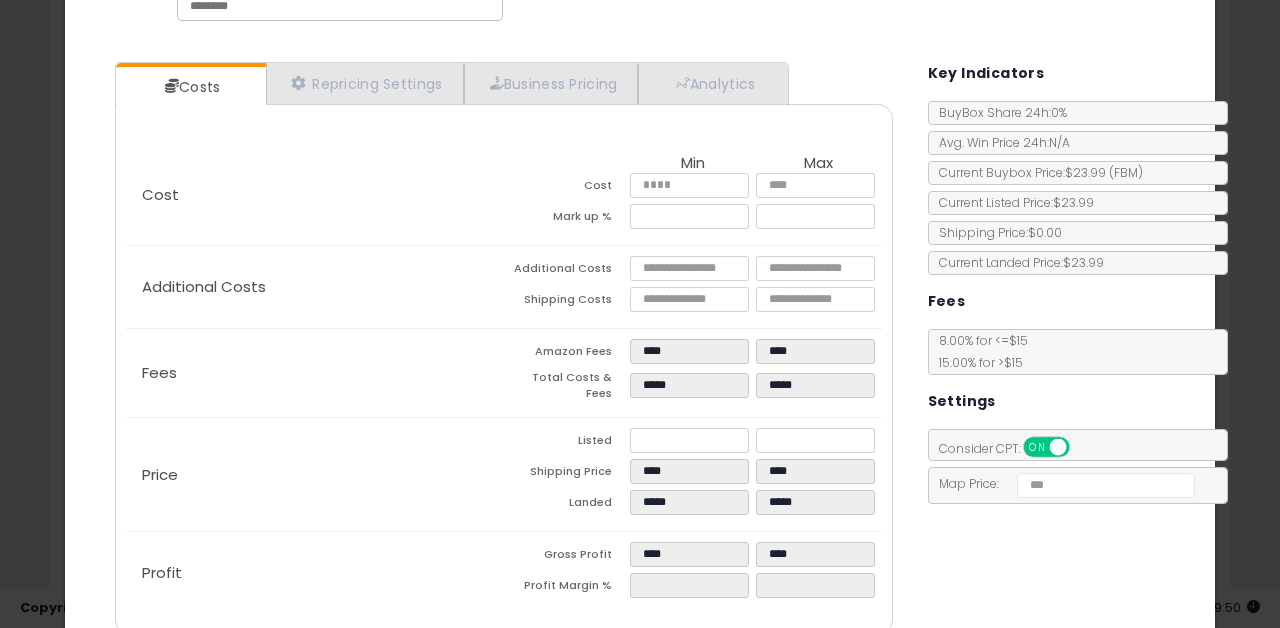 scroll, scrollTop: 129, scrollLeft: 0, axis: vertical 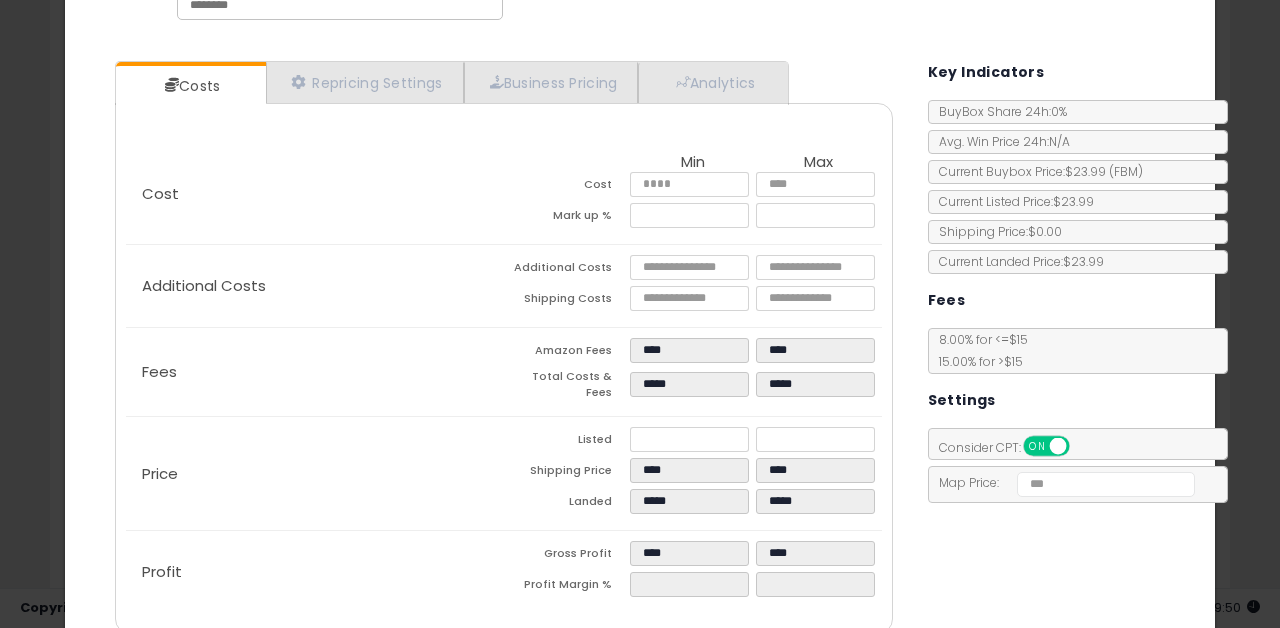 click on "Cost
Min
Max
Cost
****
****
Mark up %
*****
*****
Additional Costs
Additional Costs
**** ****" at bounding box center [504, 378] 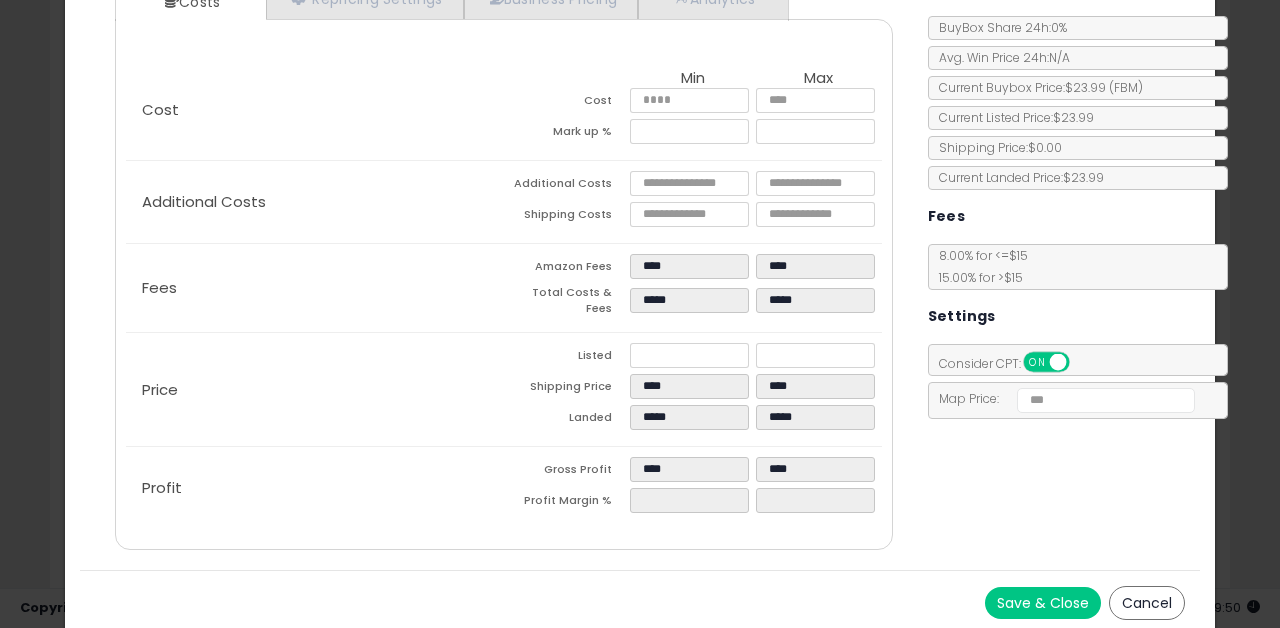 click on "Save & Close" at bounding box center [1043, 603] 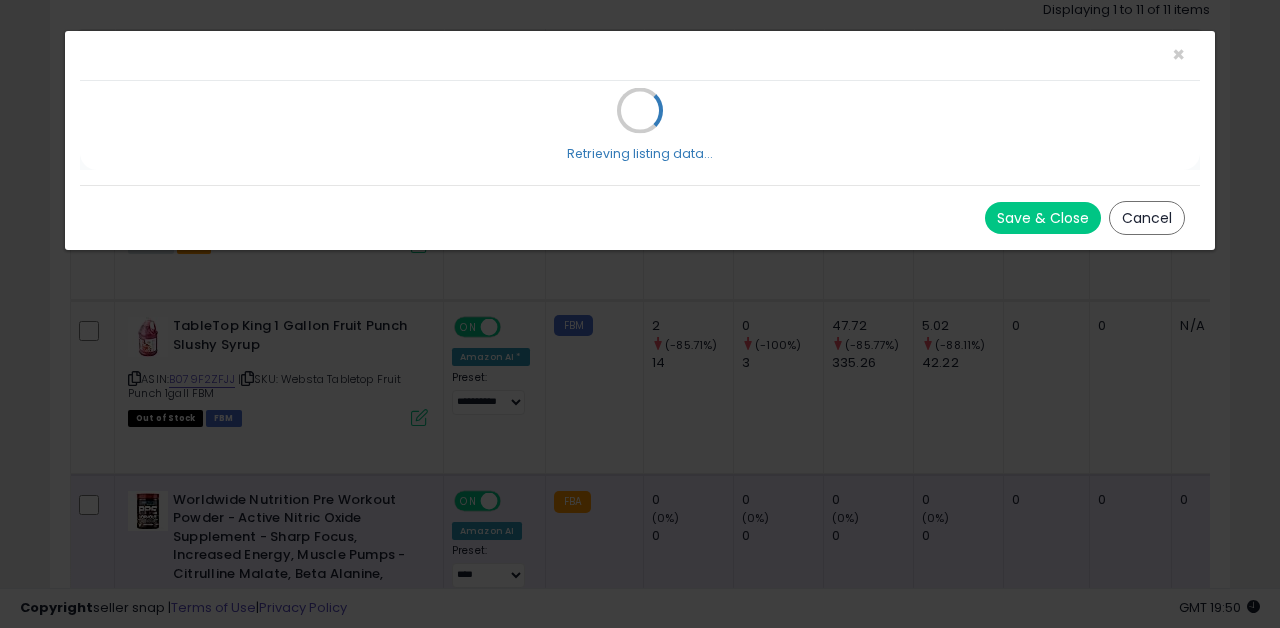 scroll, scrollTop: 0, scrollLeft: 0, axis: both 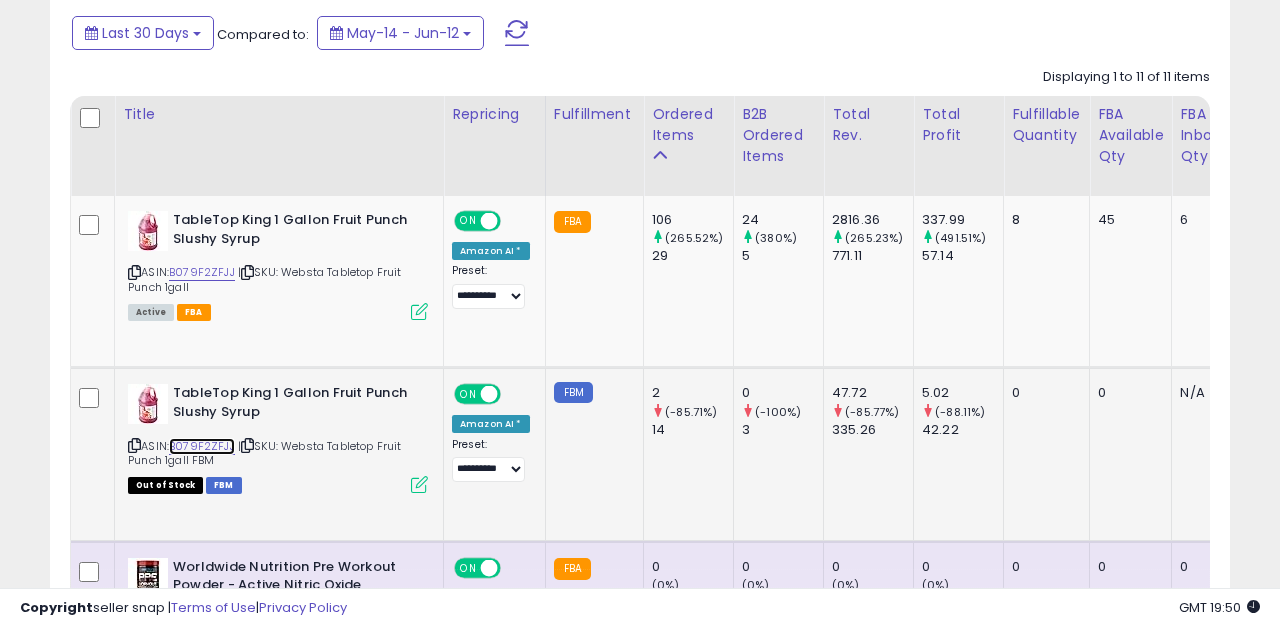 click on "B079F2ZFJJ" at bounding box center (202, 446) 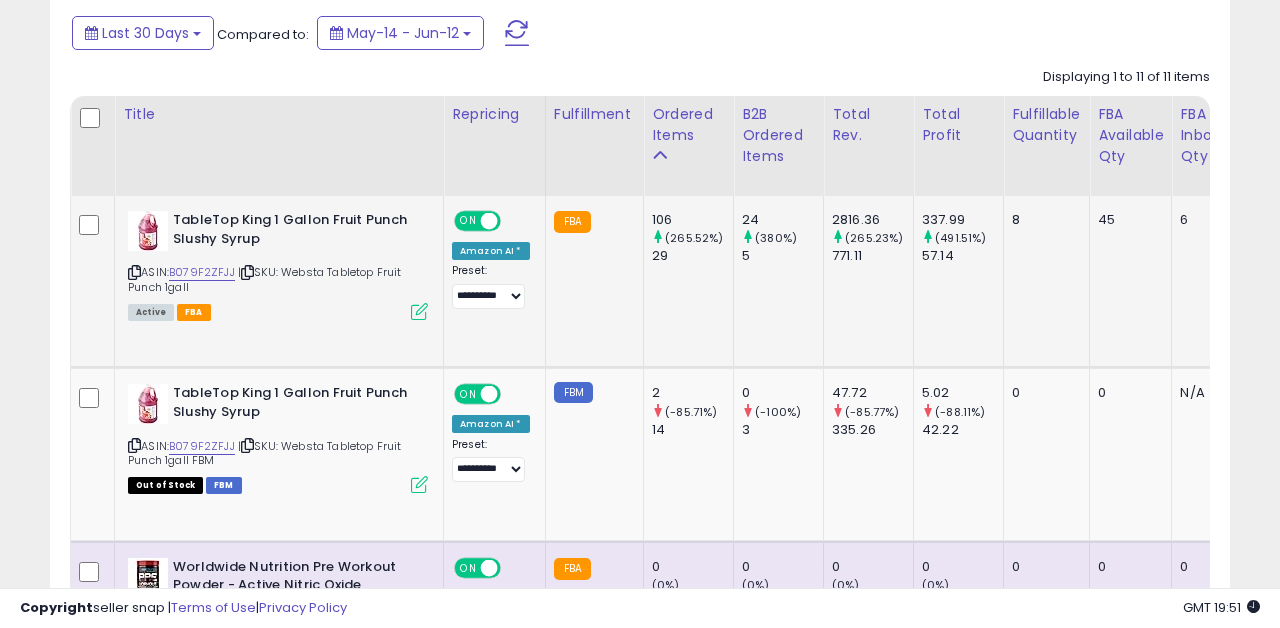 click at bounding box center [419, 311] 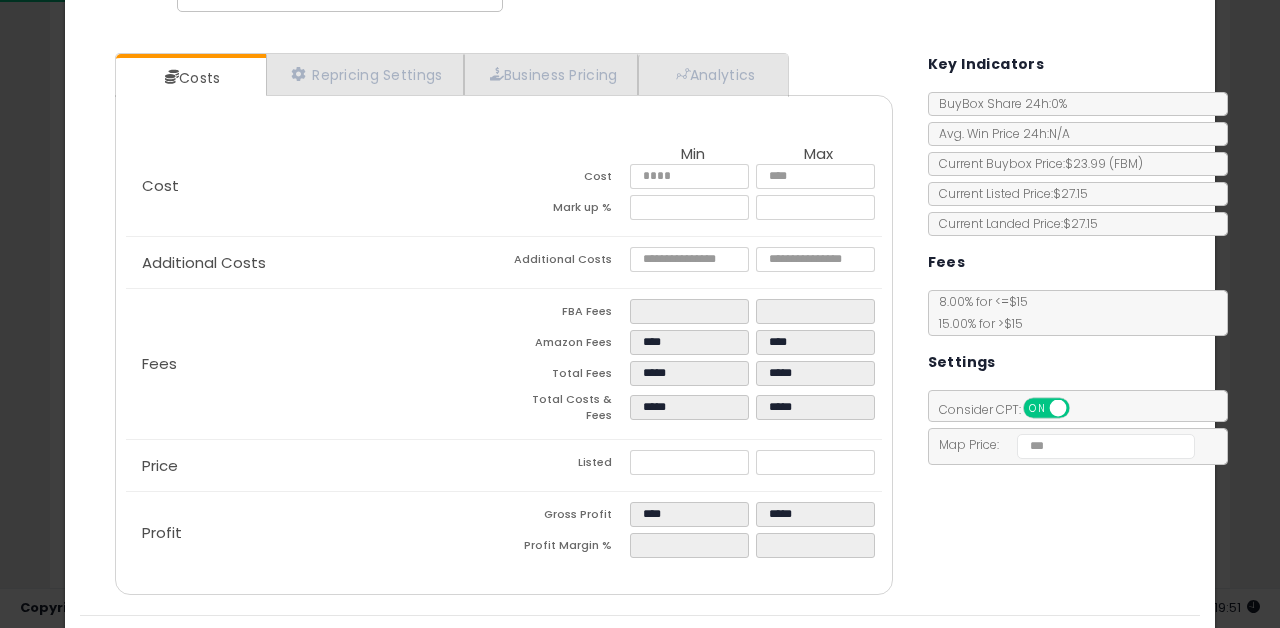 scroll, scrollTop: 140, scrollLeft: 0, axis: vertical 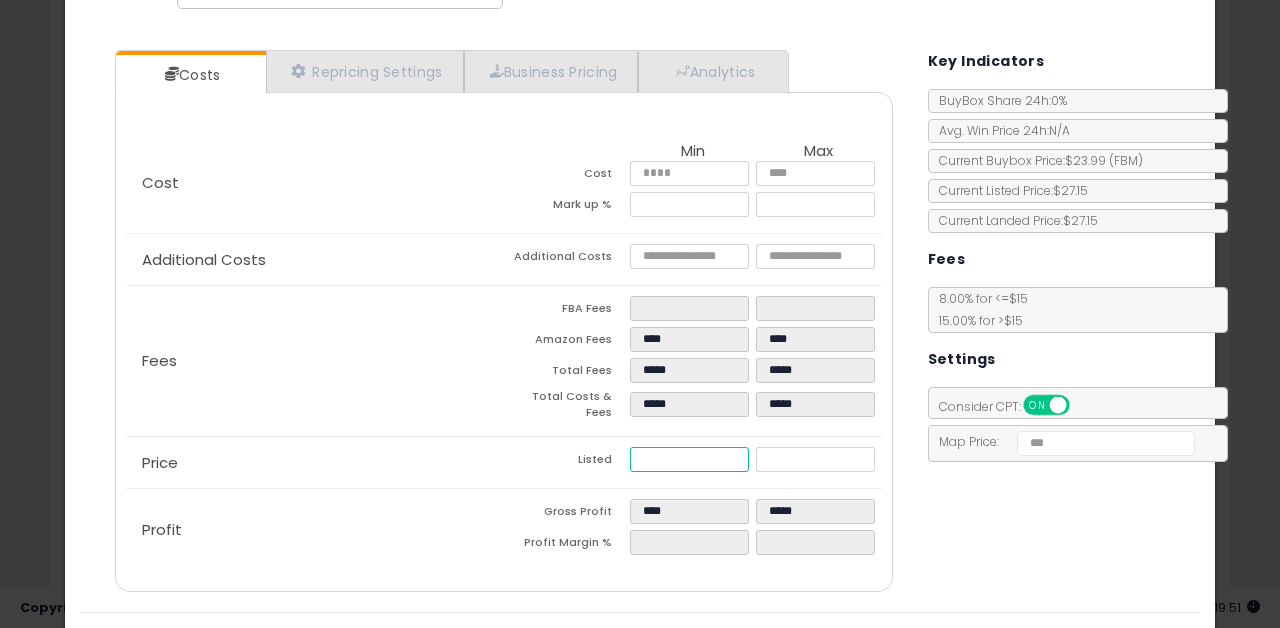 type on "*****" 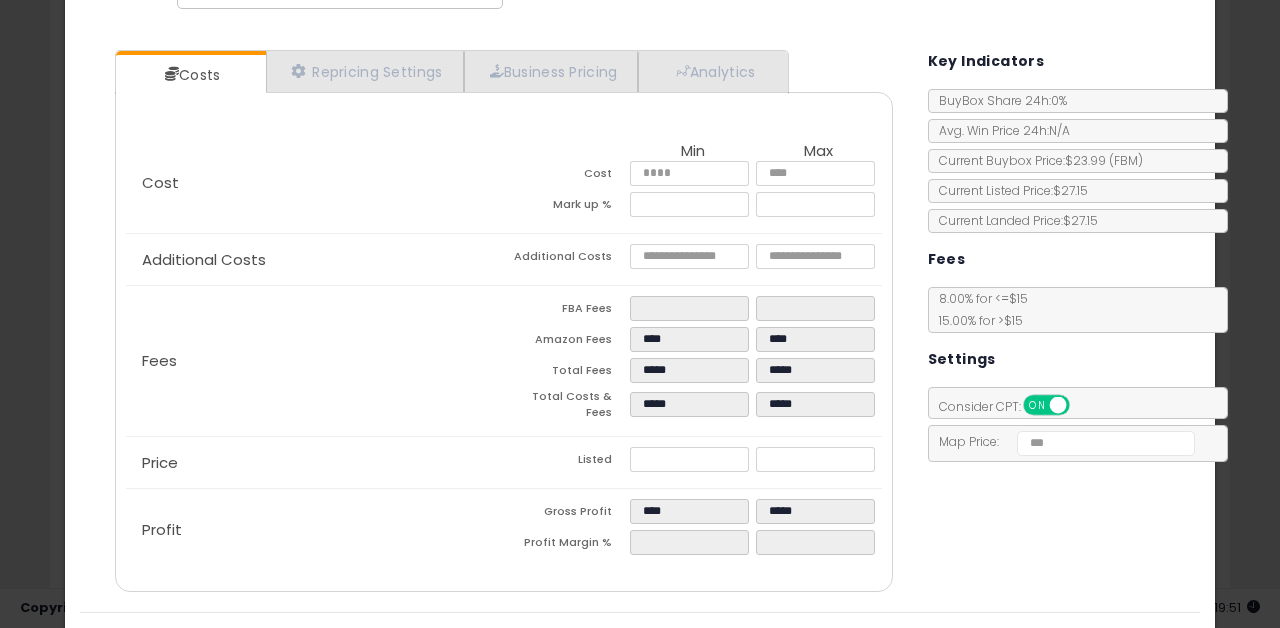 click on "Costs
Repricing Settings
Business Pricing
Analytics
Cost" at bounding box center [640, 323] 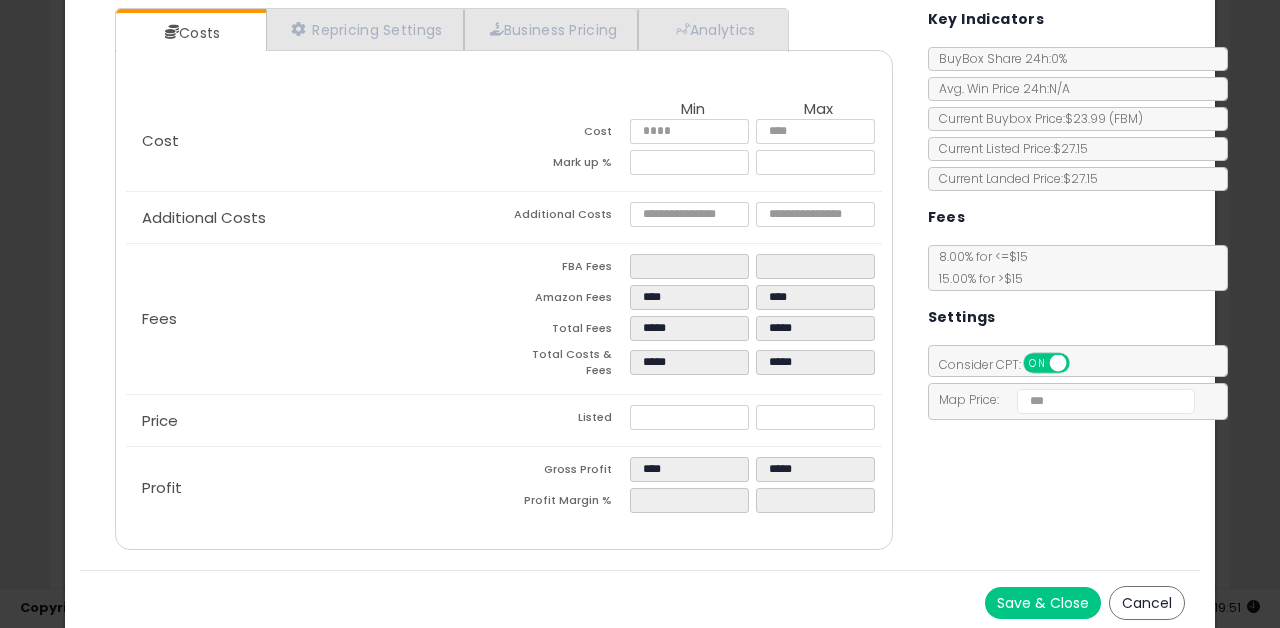 click on "Save & Close" at bounding box center [1043, 603] 